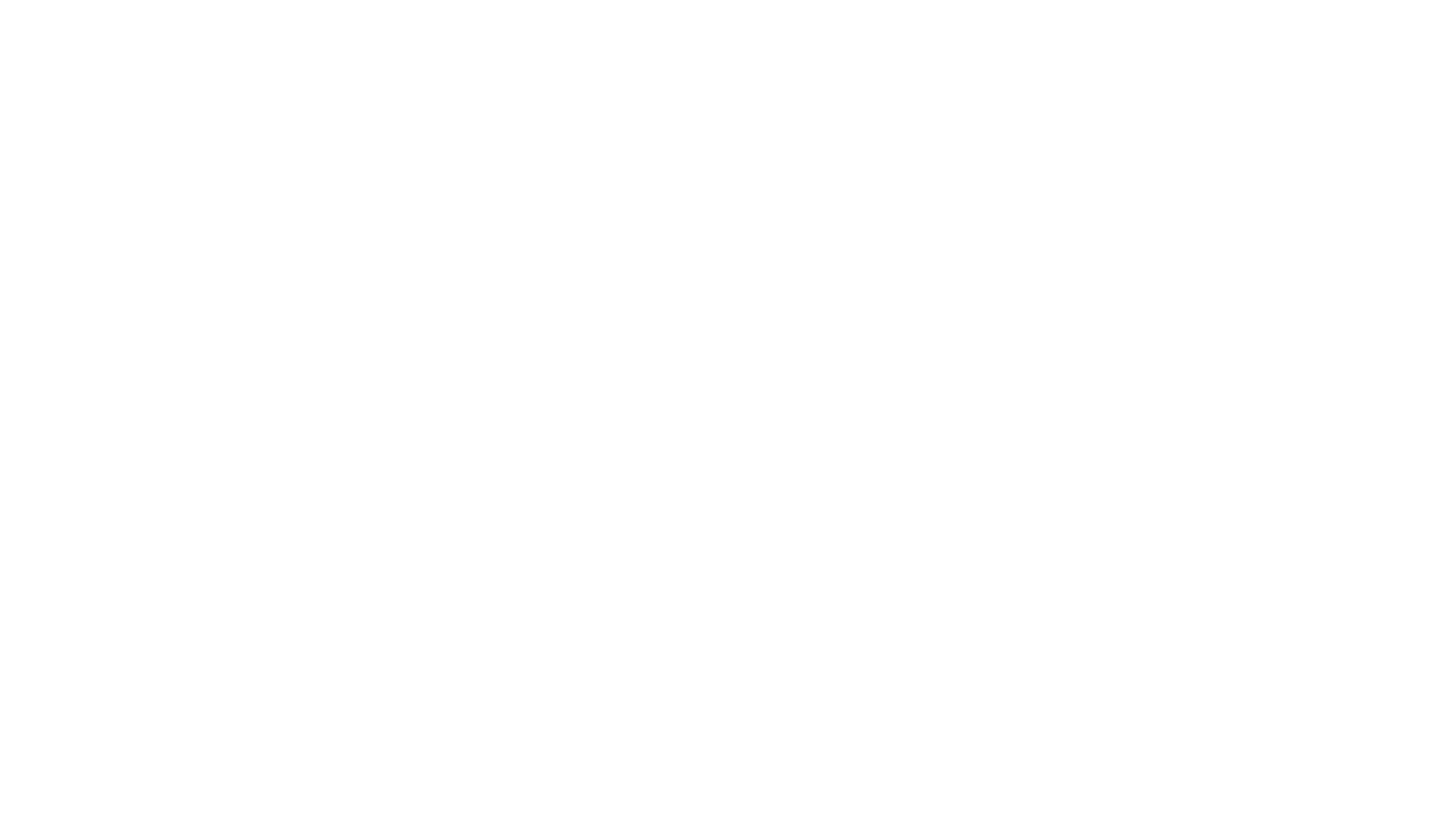 scroll, scrollTop: 0, scrollLeft: 0, axis: both 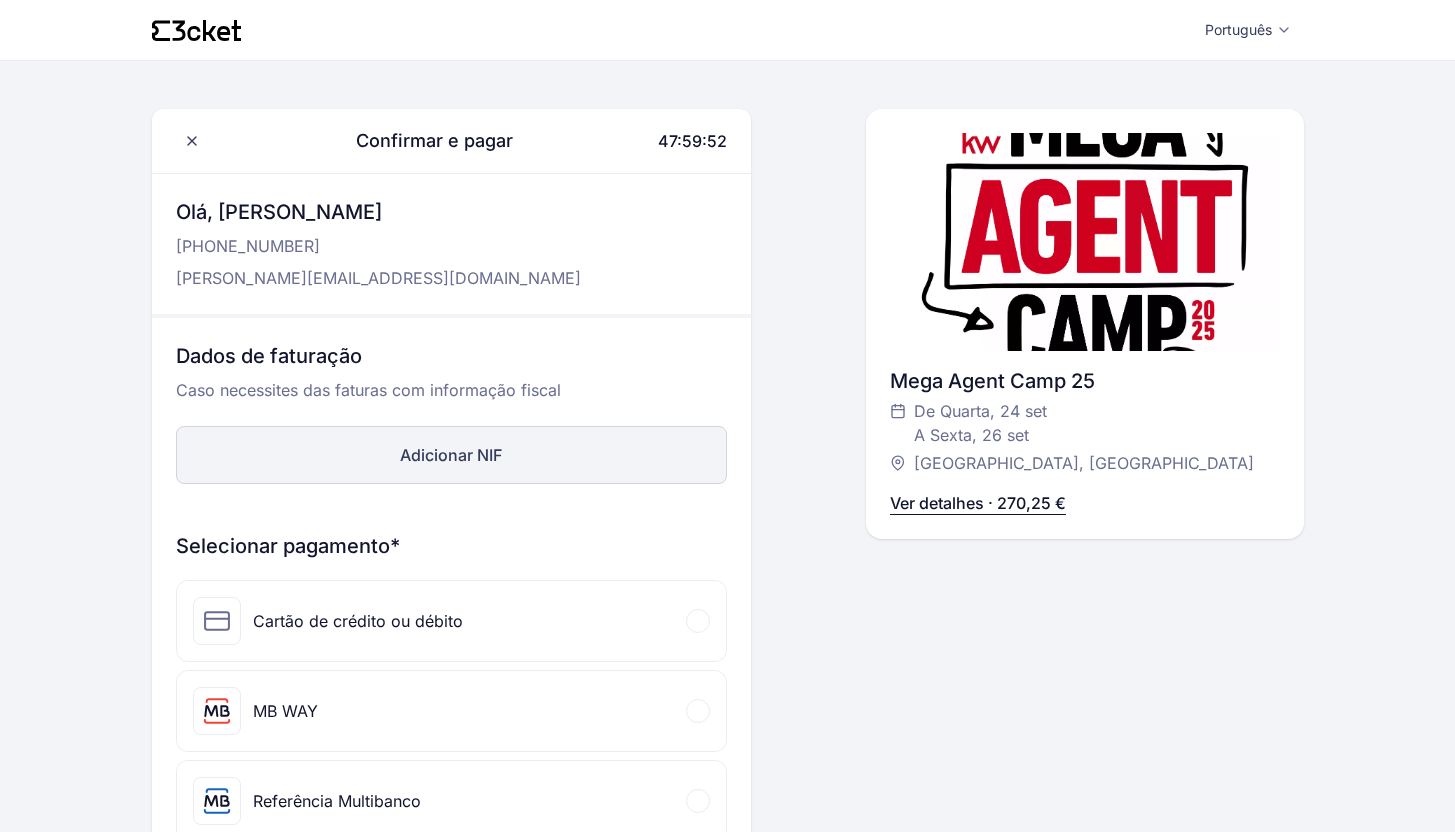 click on "Adicionar NIF" at bounding box center (451, 455) 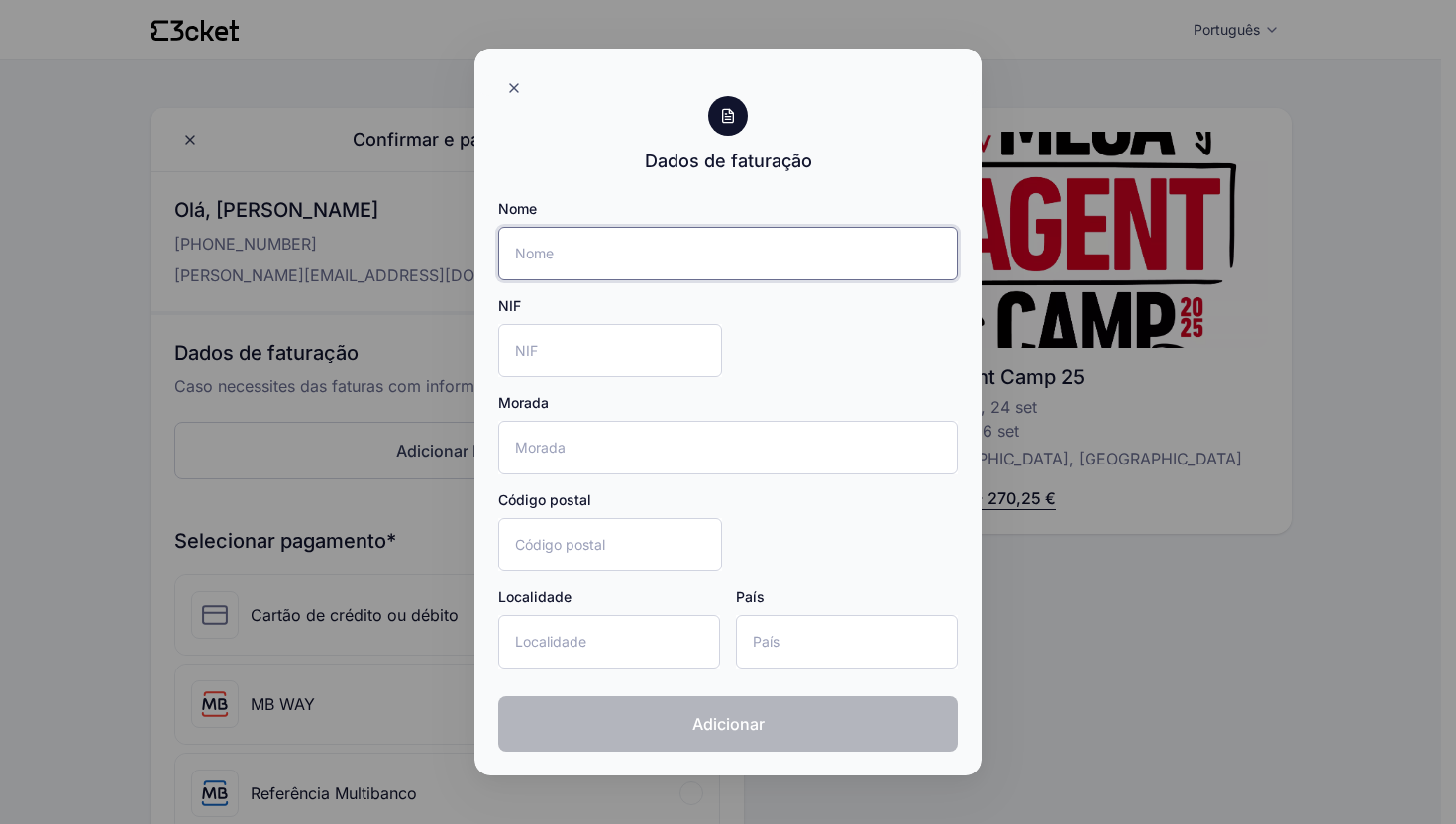 click on "Nome" at bounding box center (728, 254) 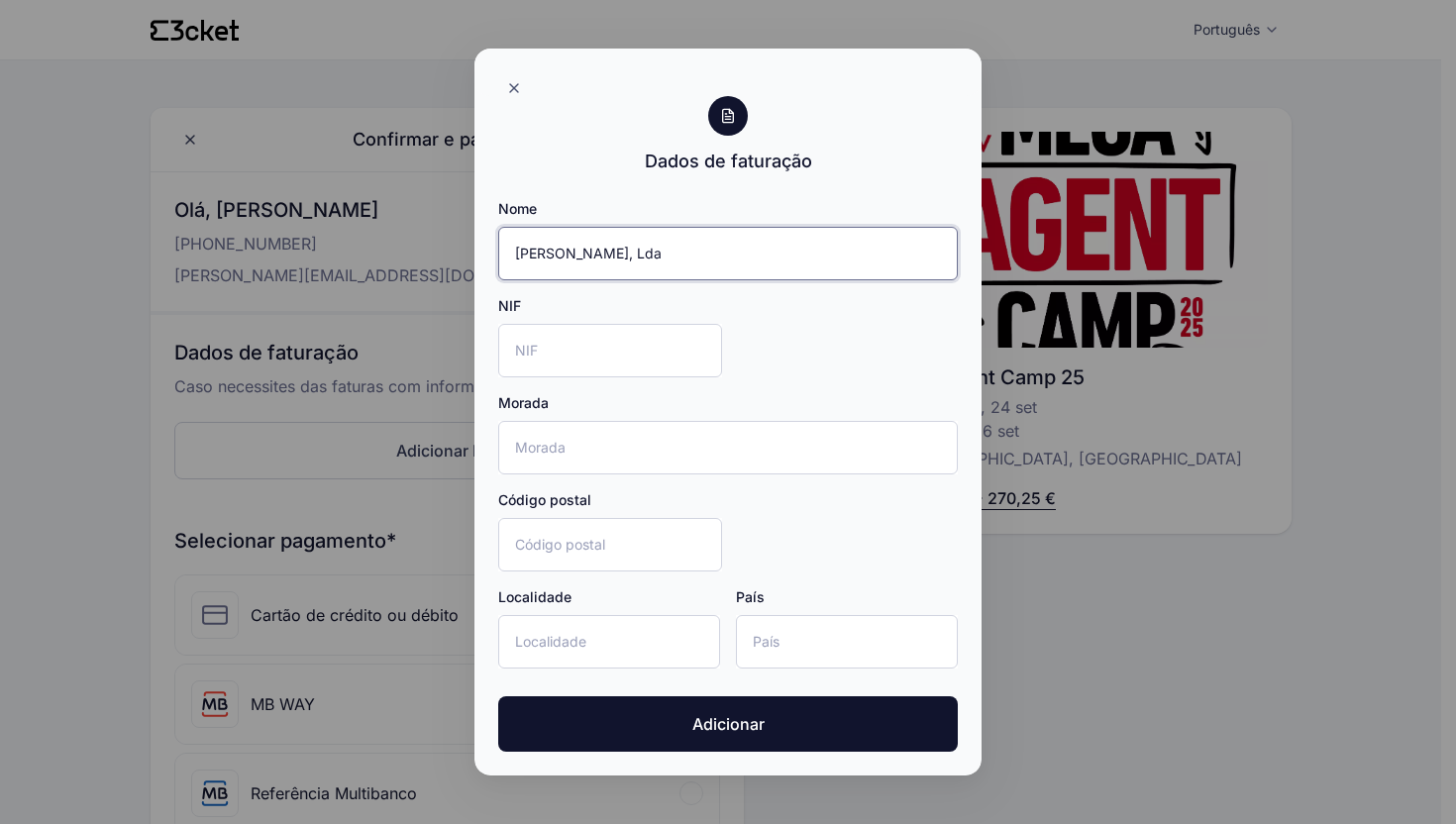 type on "Susana leite, Lda" 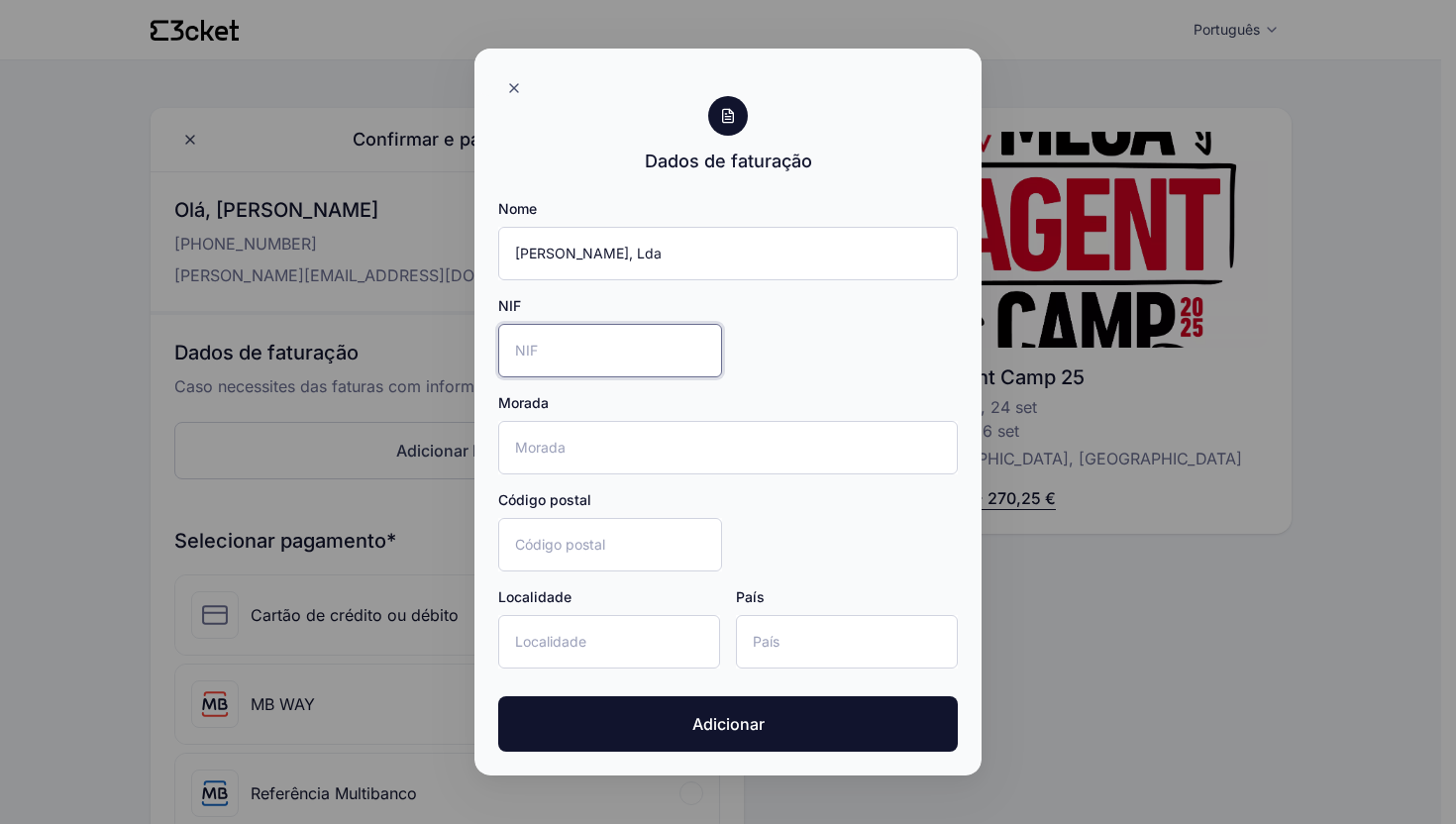 click on "NIF" at bounding box center [610, 351] 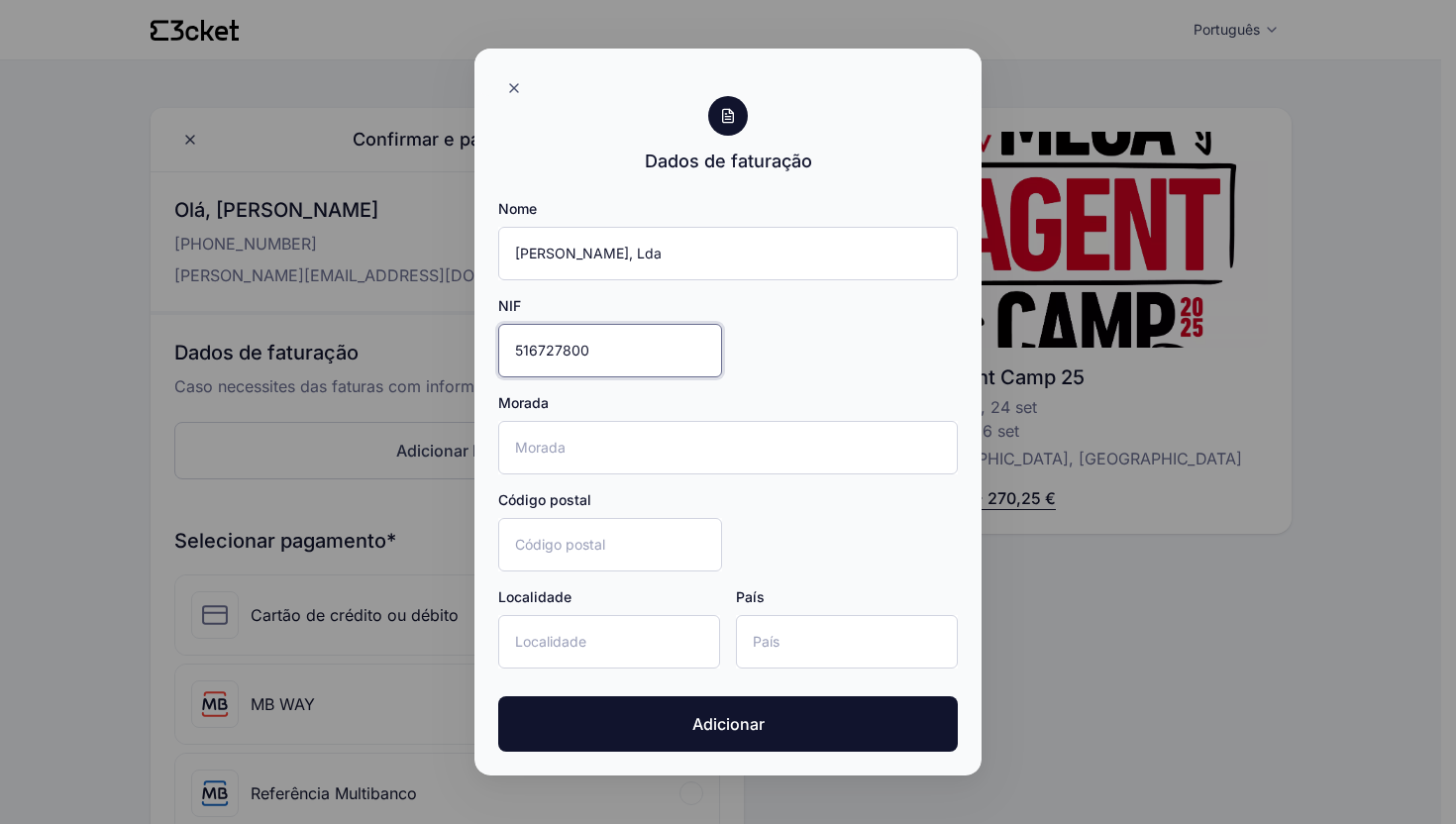 type on "516727800" 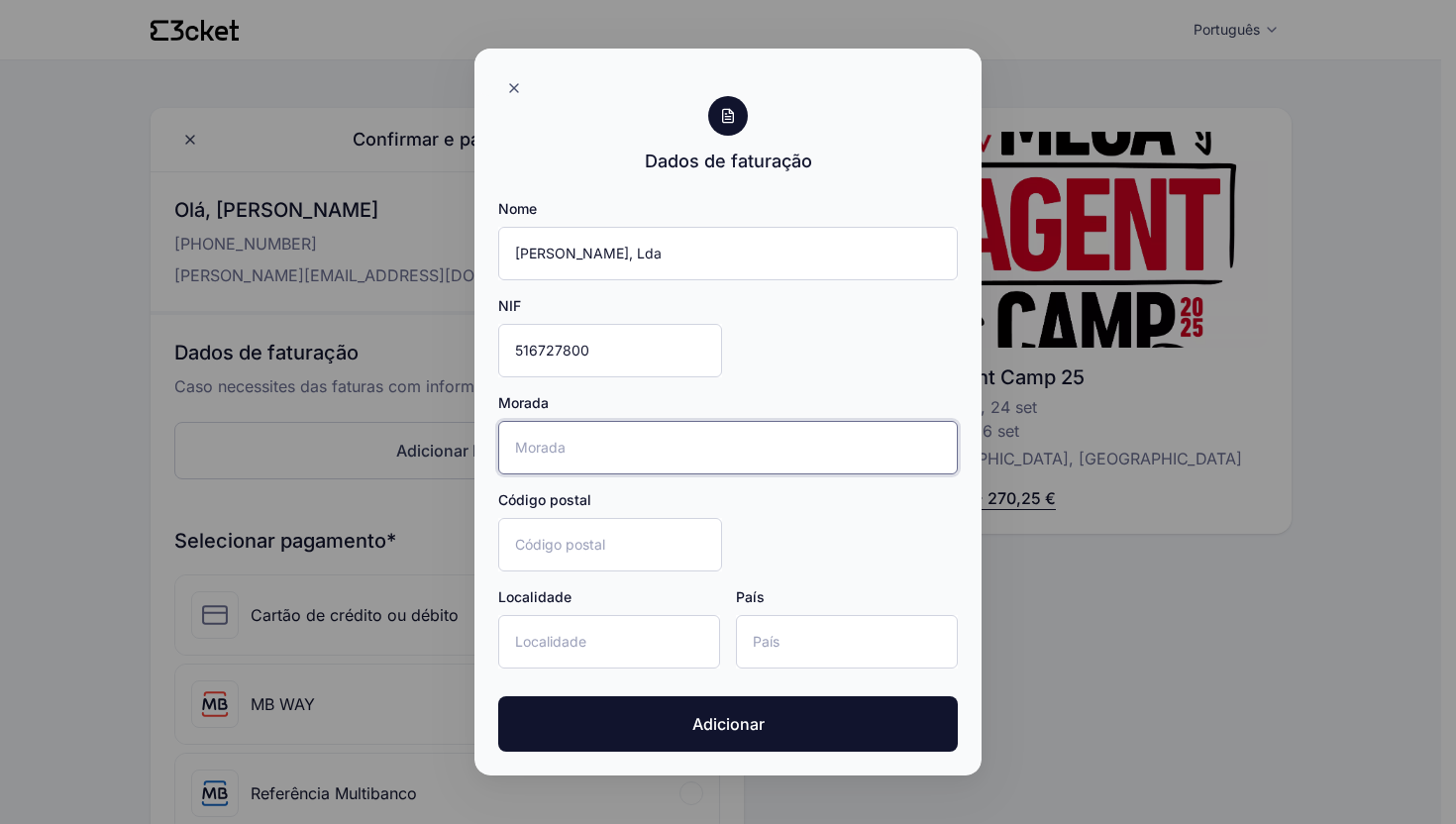 click on "Morada" at bounding box center [728, 448] 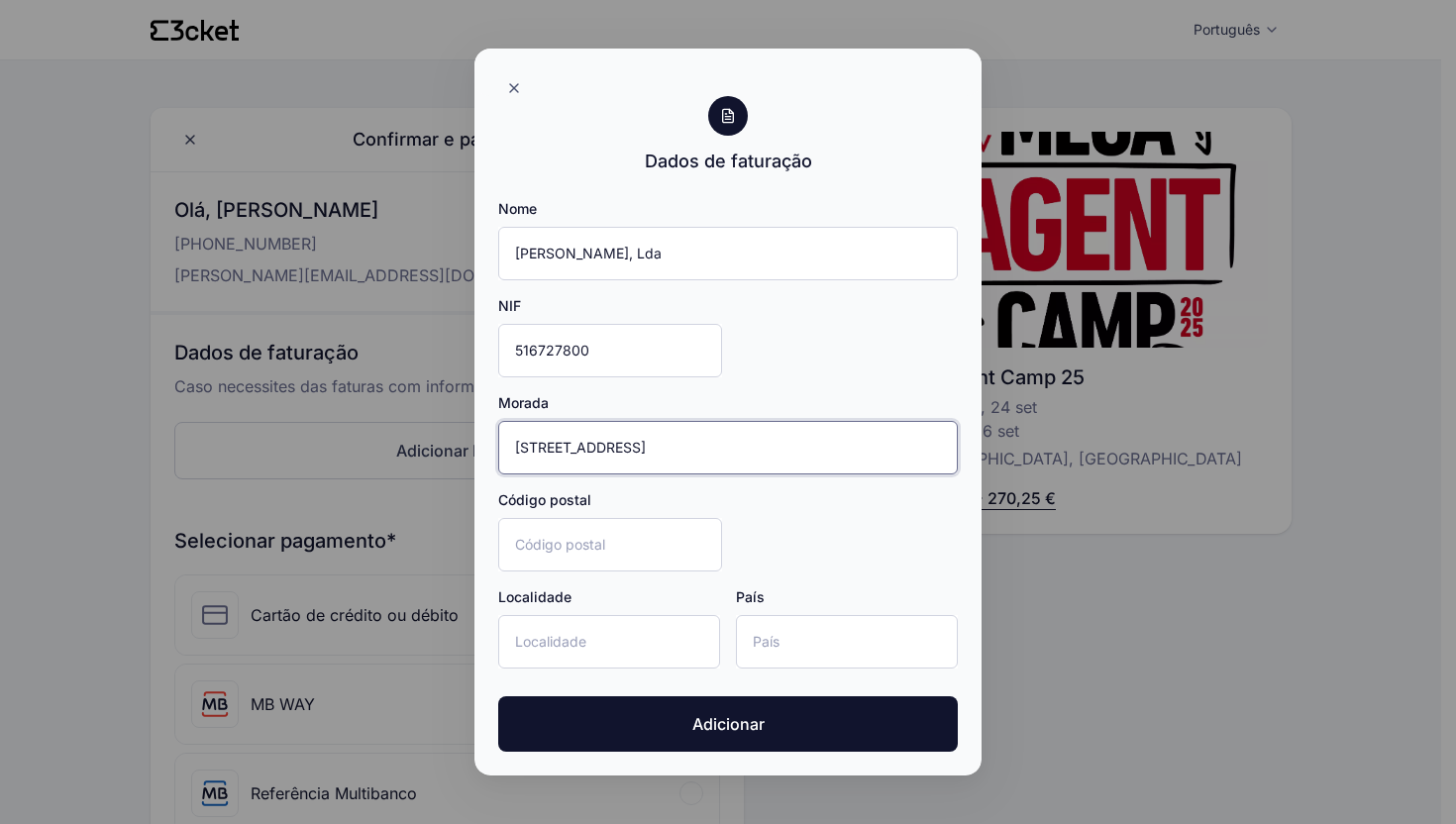 type on "Rua Clube dos Caçadores, 890 1ºdt" 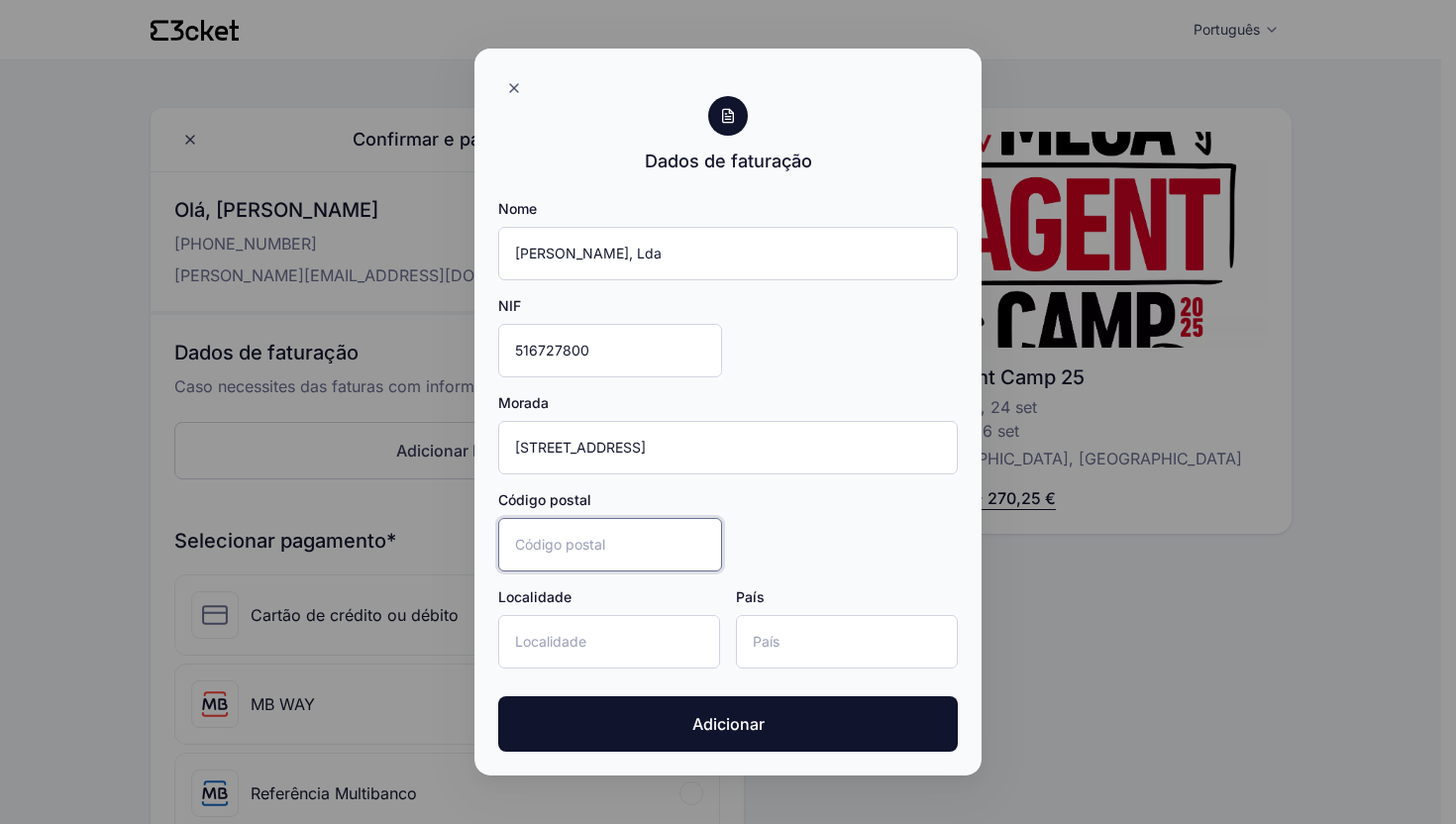 click on "Código postal" at bounding box center (610, 545) 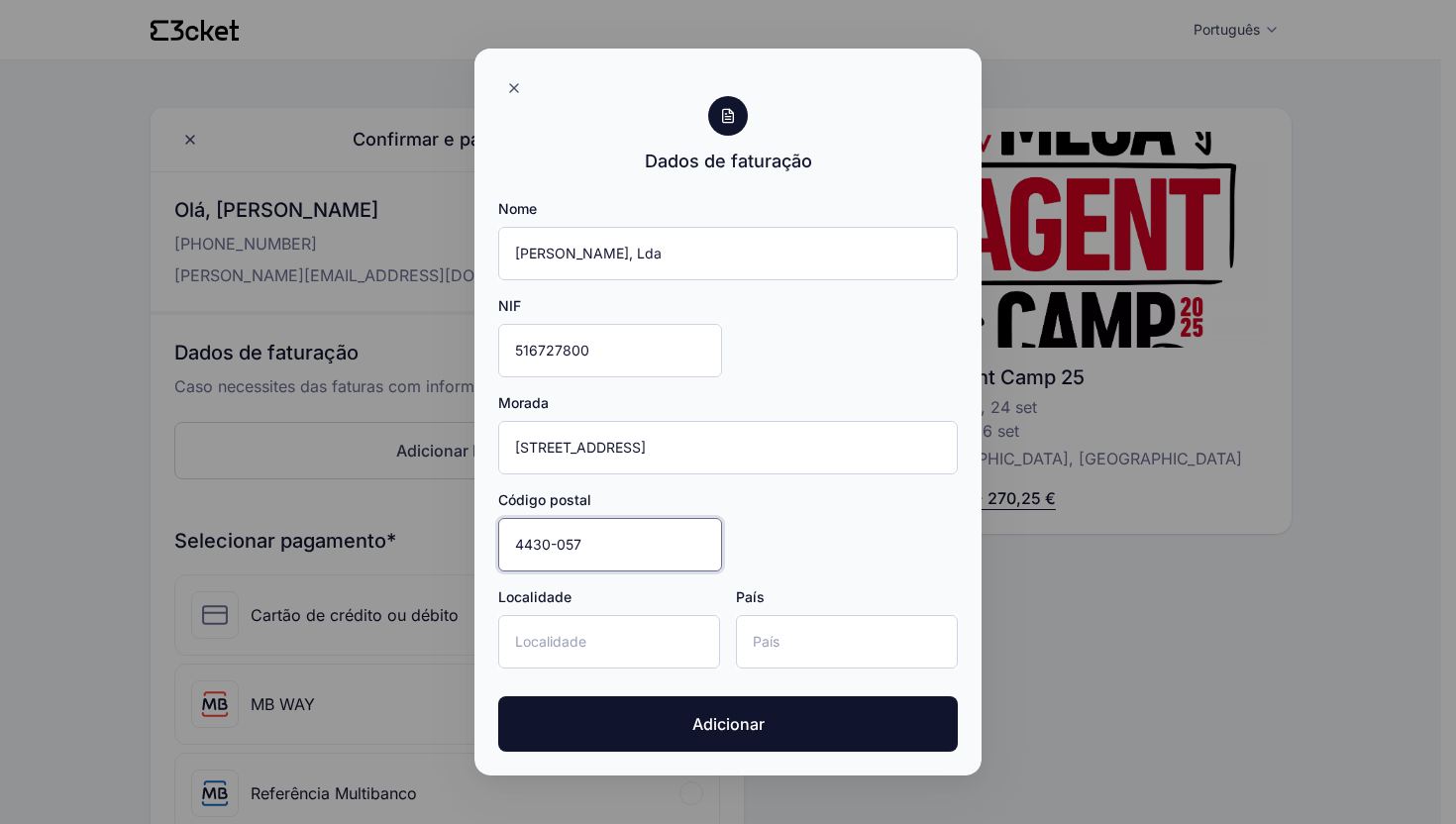 type on "4430-057" 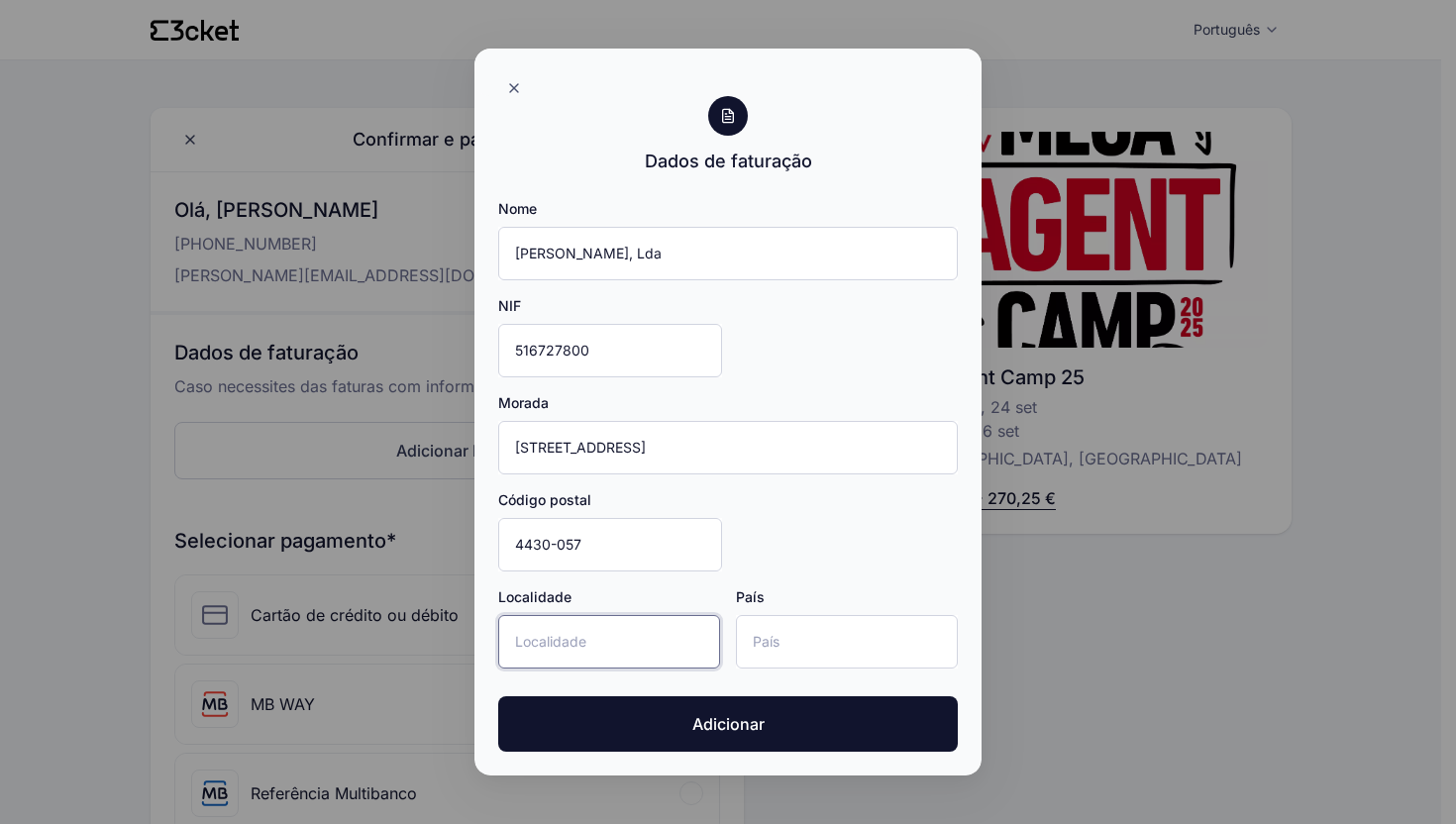 click on "Localidade" at bounding box center (609, 642) 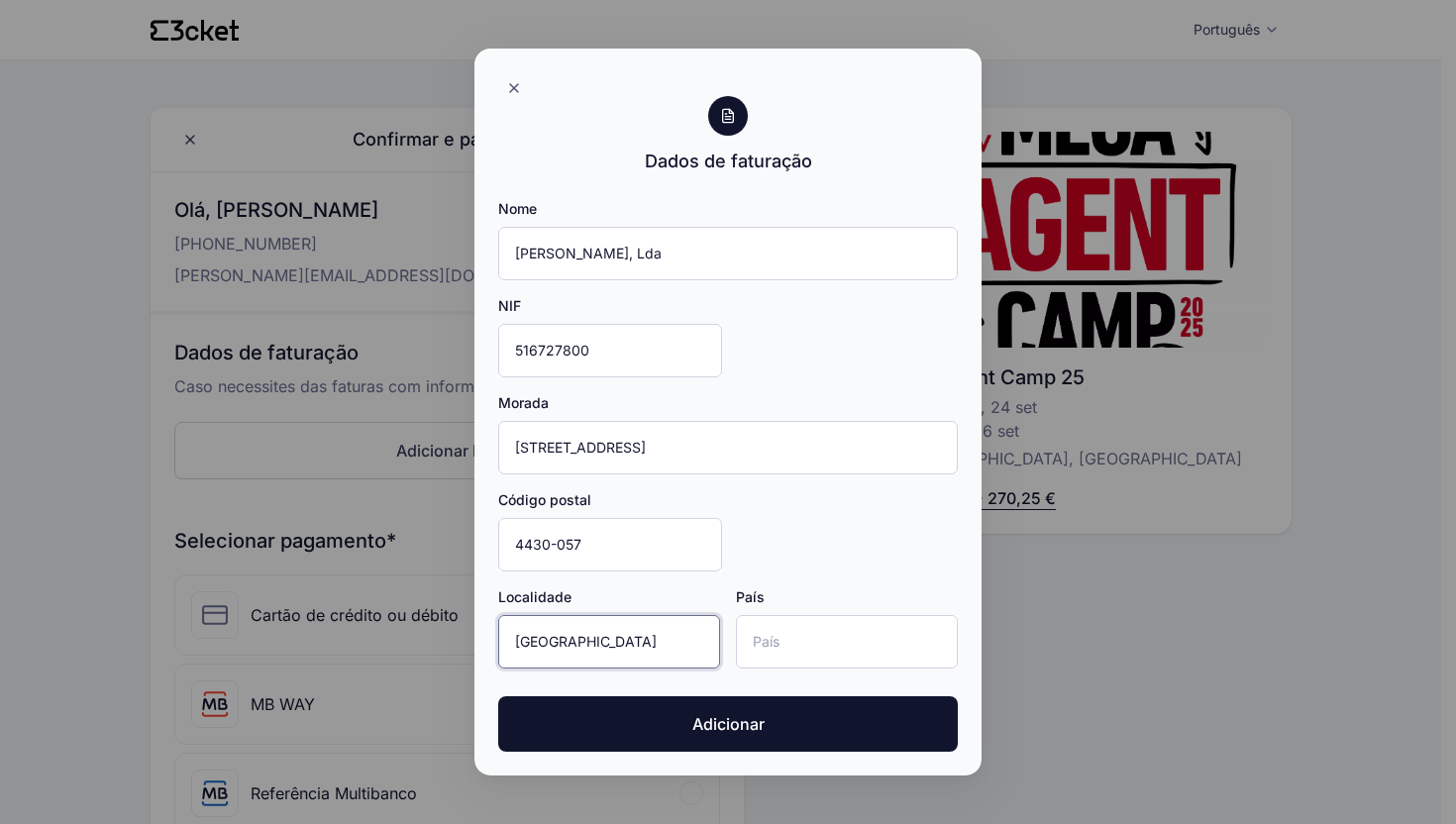 type on "Vila Nova de Gaia" 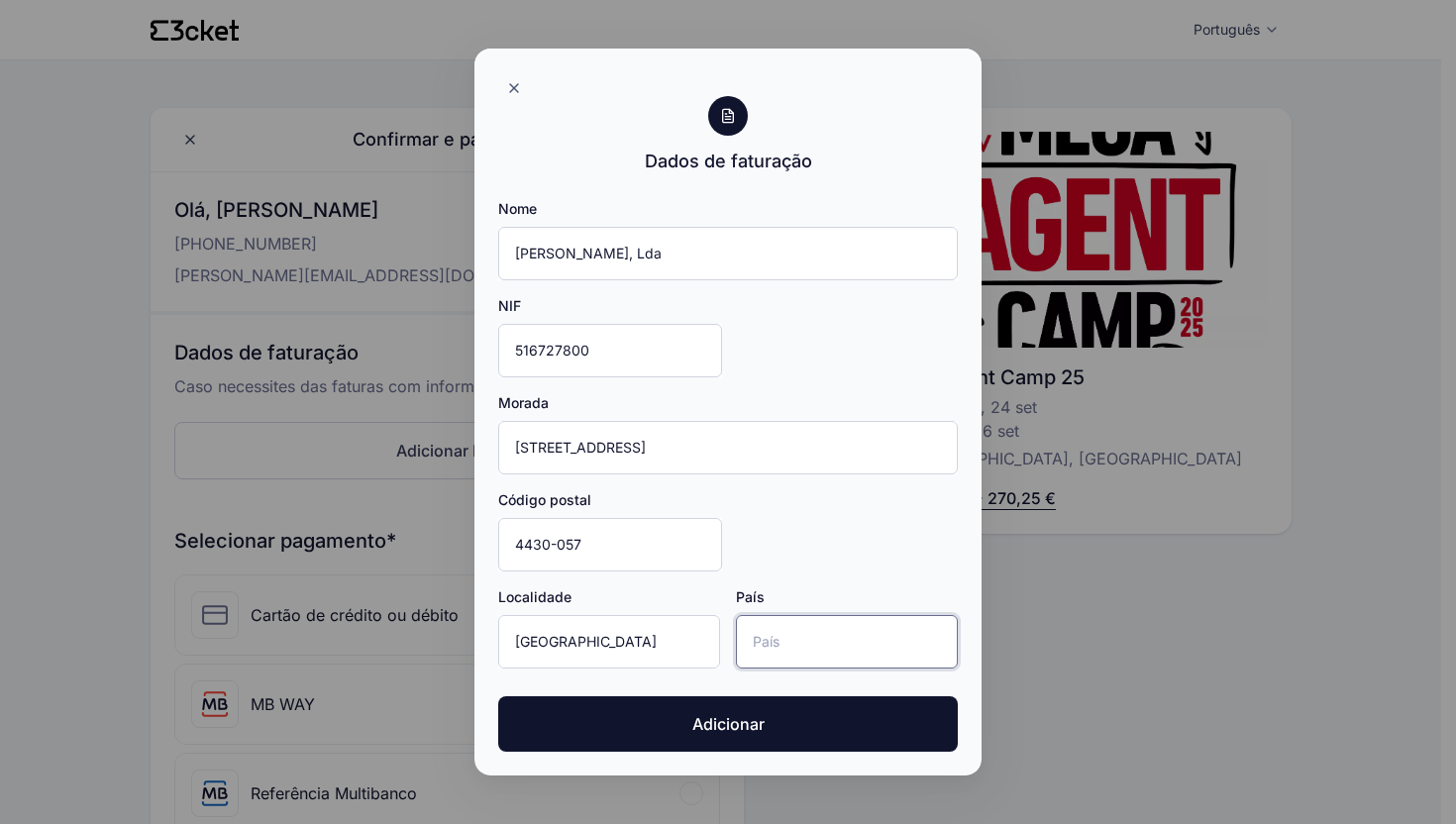 click on "País" at bounding box center [847, 642] 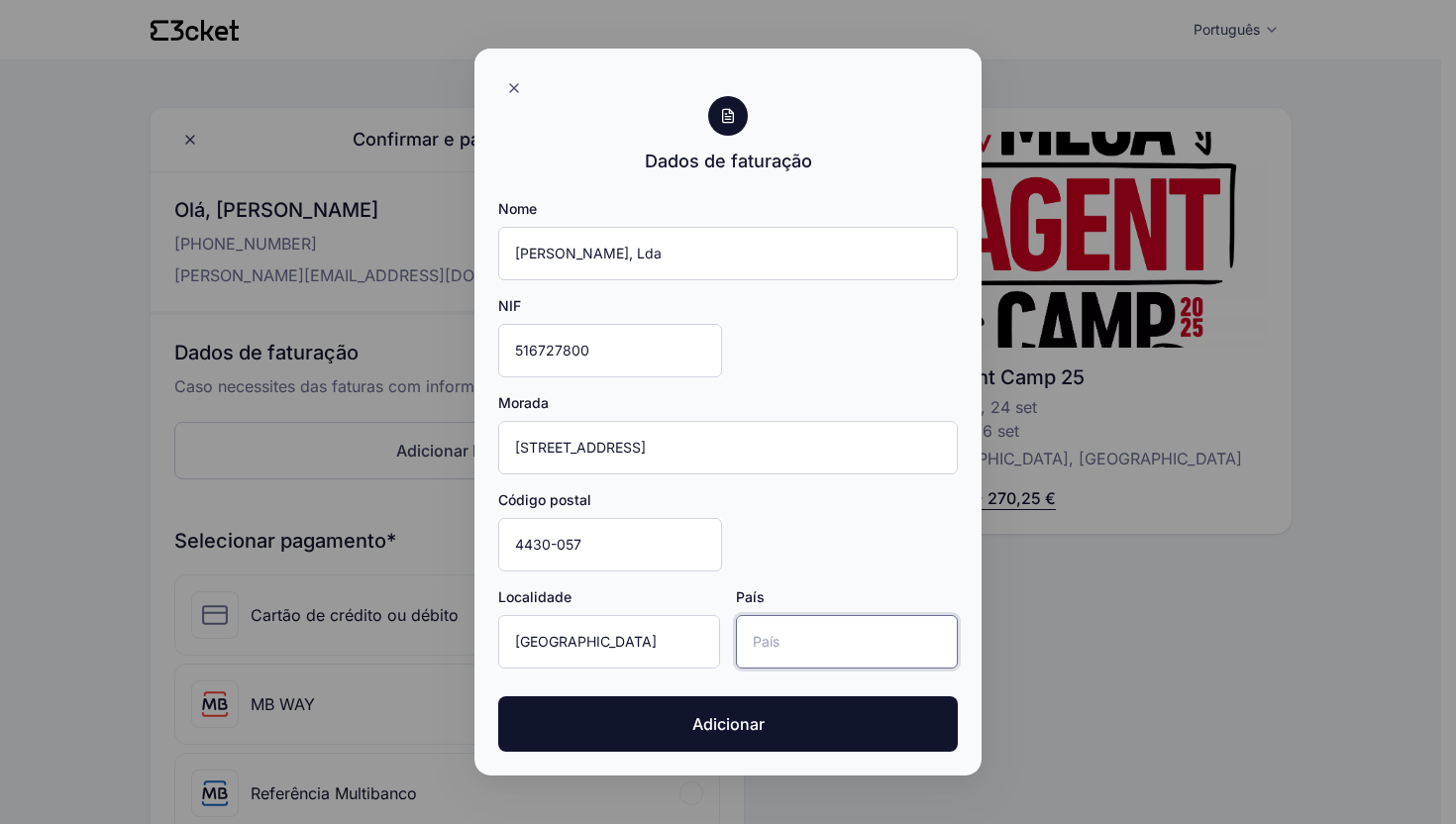 type on "Portugal" 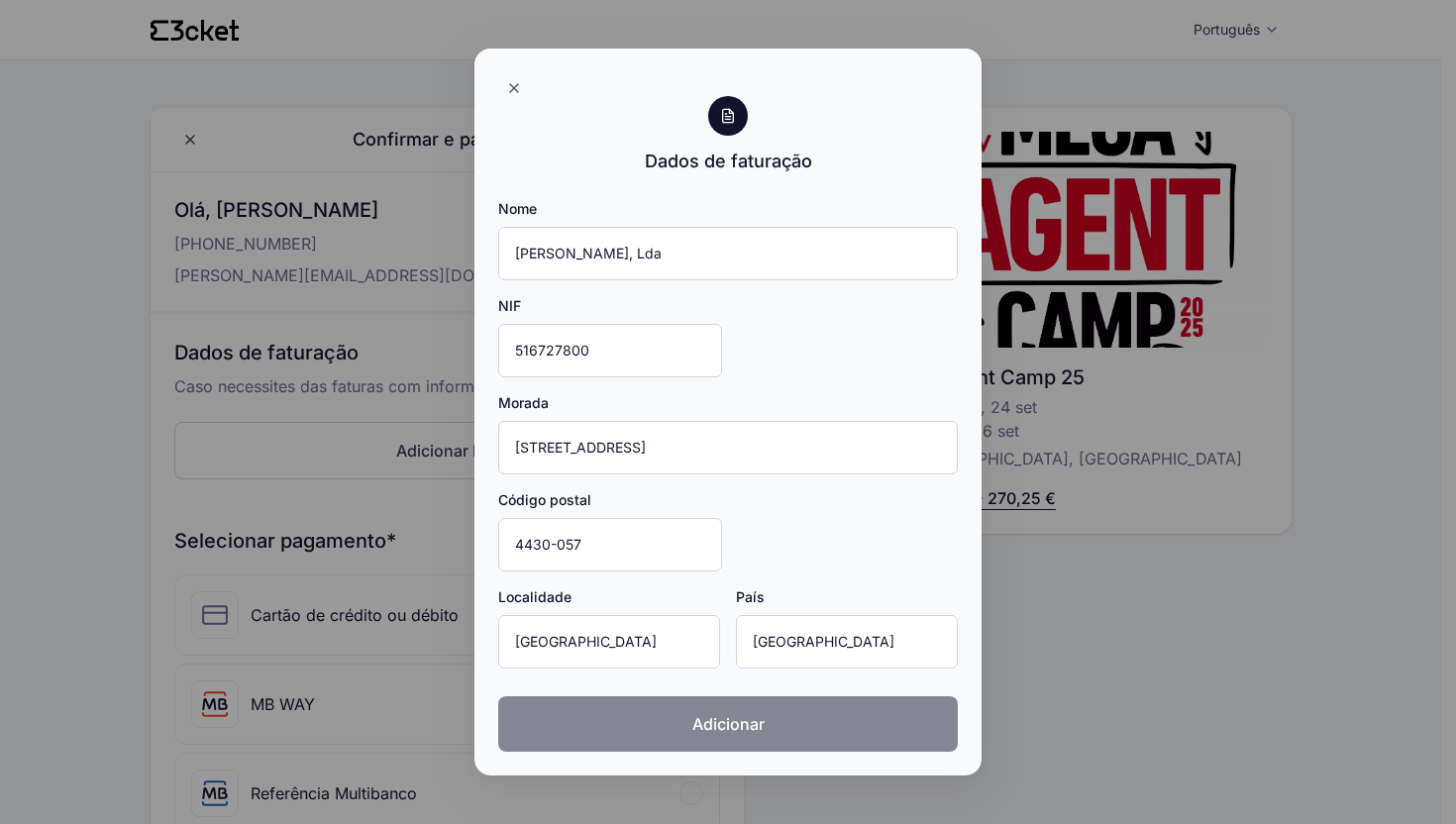 click on "Adicionar" at bounding box center (728, 724) 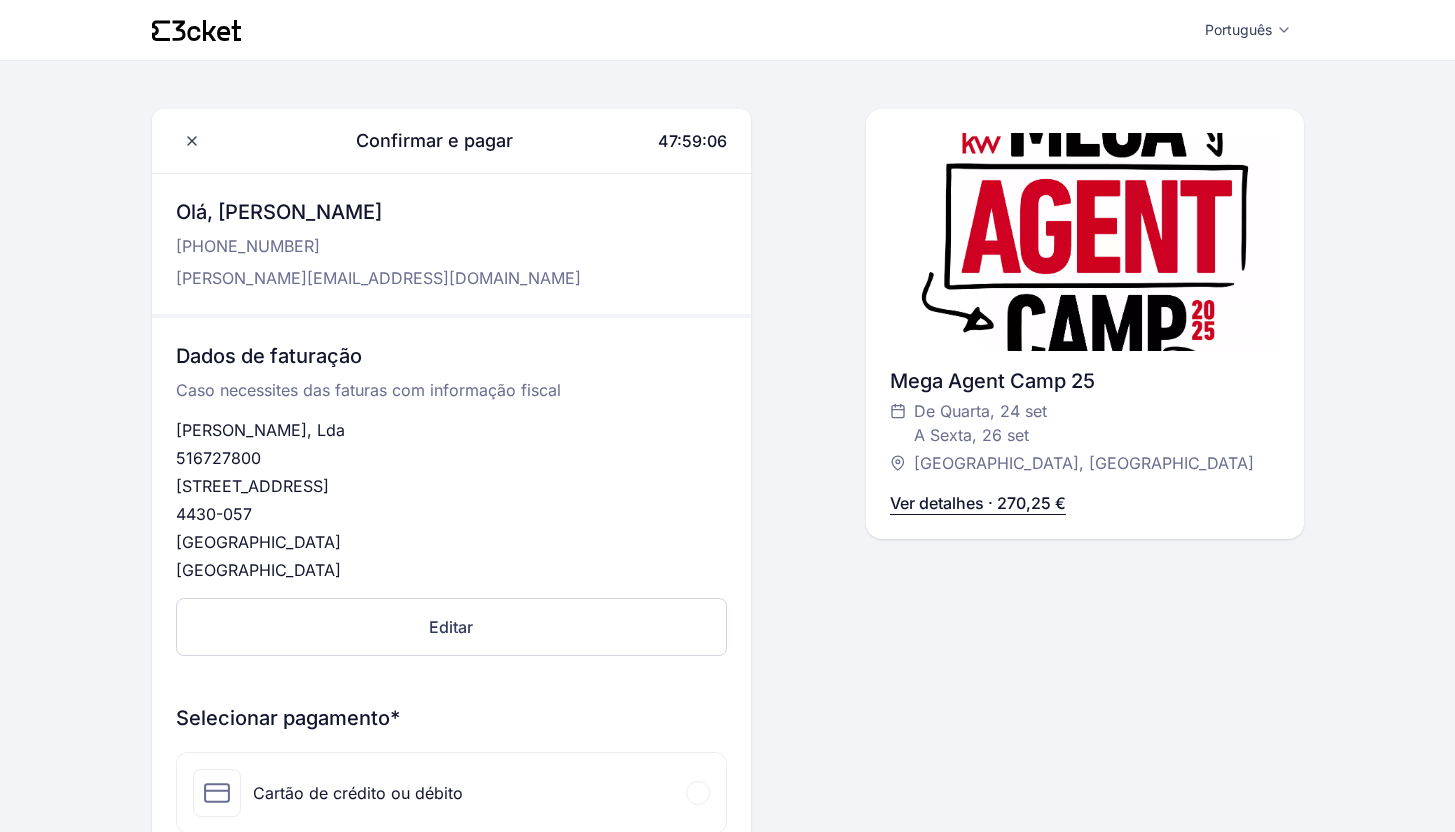 scroll, scrollTop: 391, scrollLeft: 0, axis: vertical 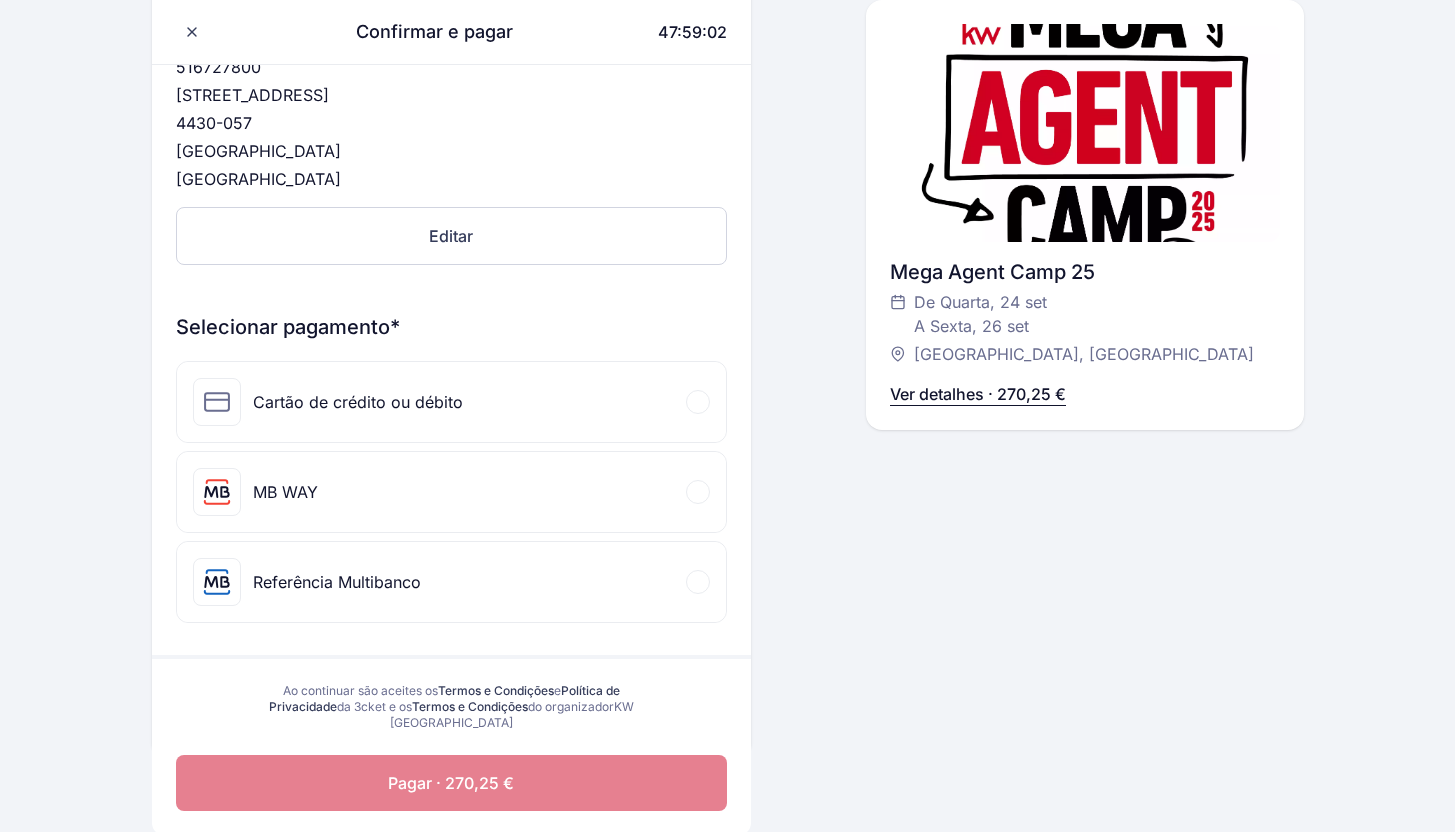click on "Referência Multibanco" at bounding box center [337, 582] 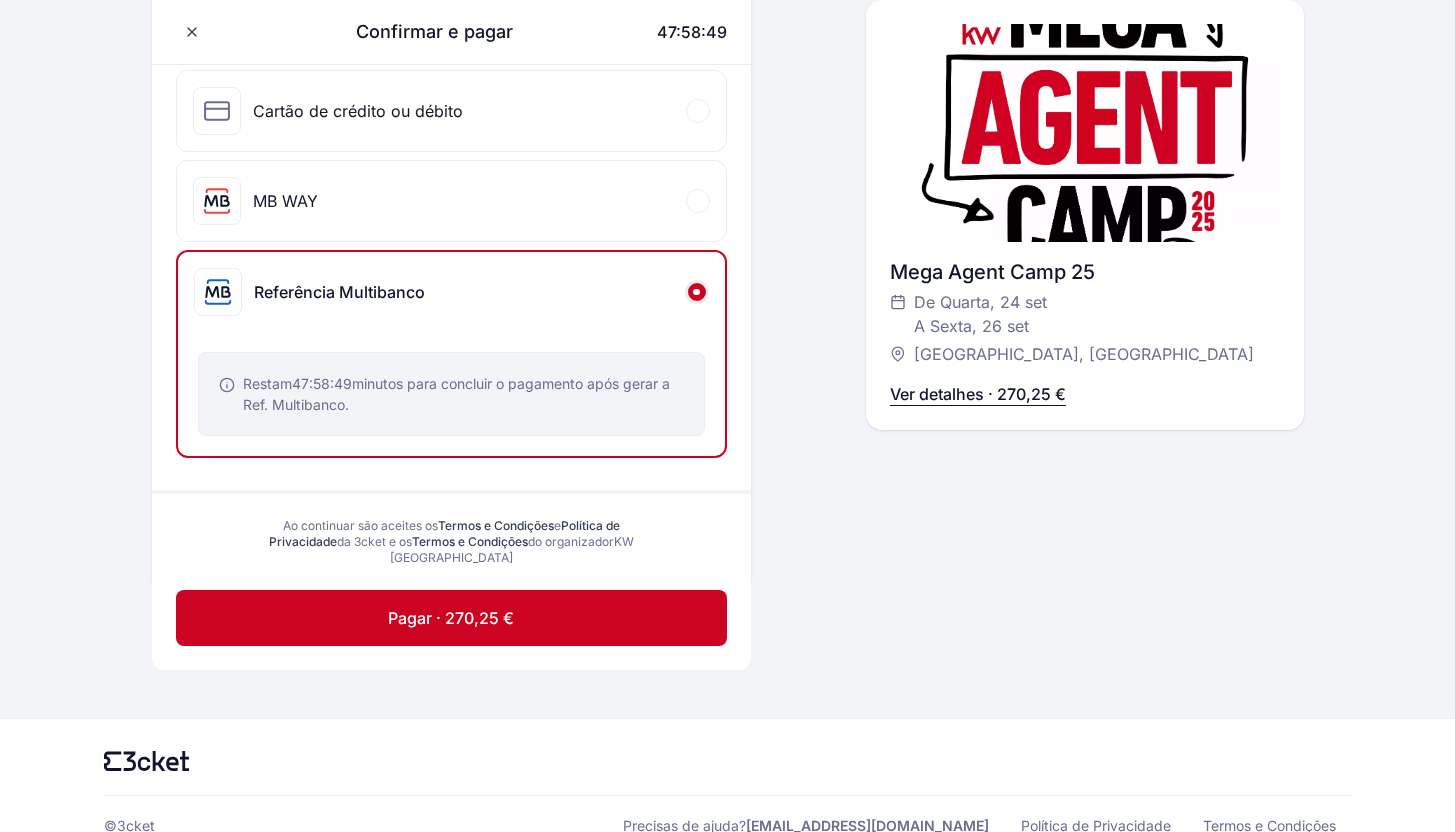 scroll, scrollTop: 710, scrollLeft: 0, axis: vertical 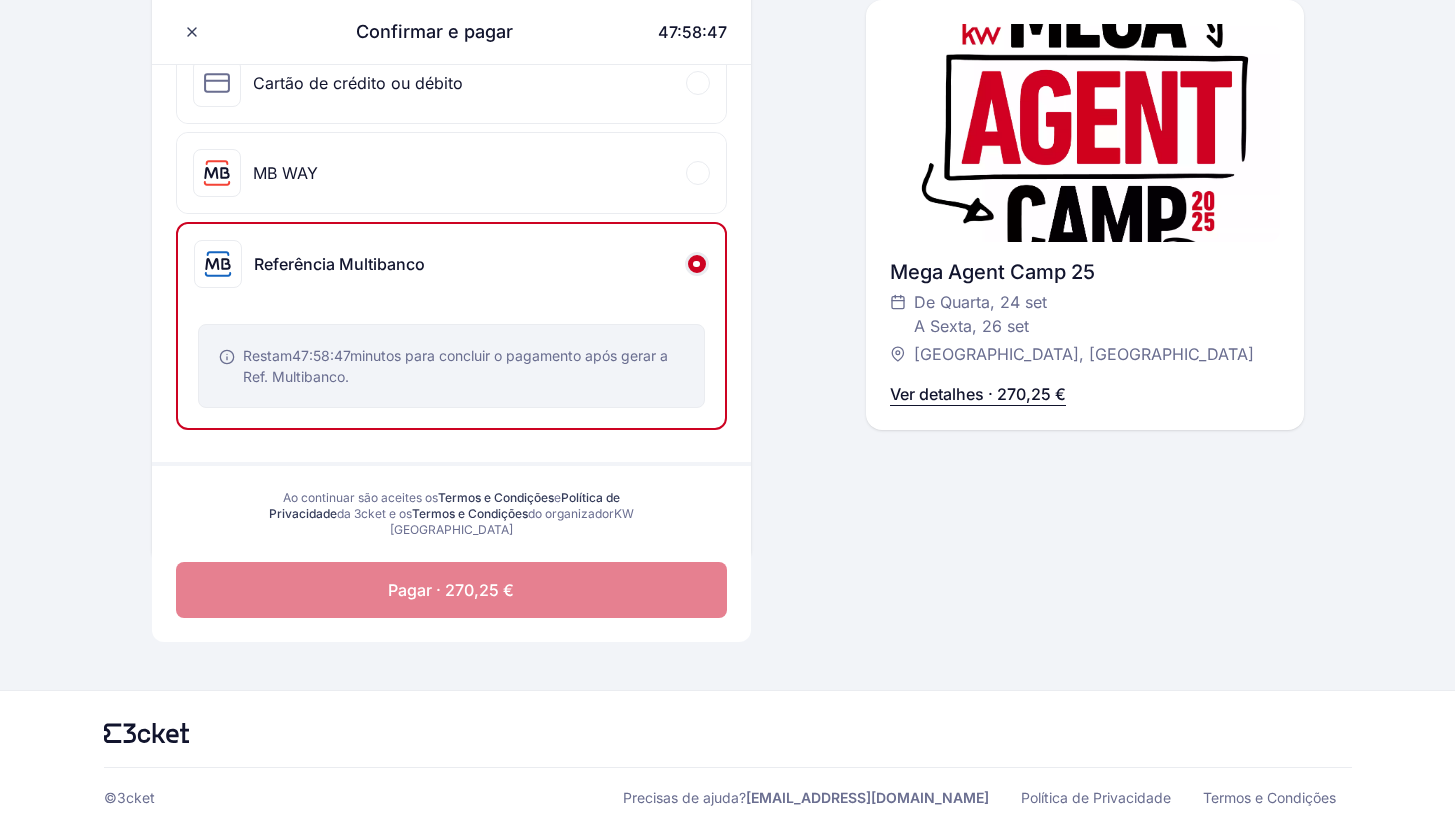 click on "Pagar · 270,25 €" 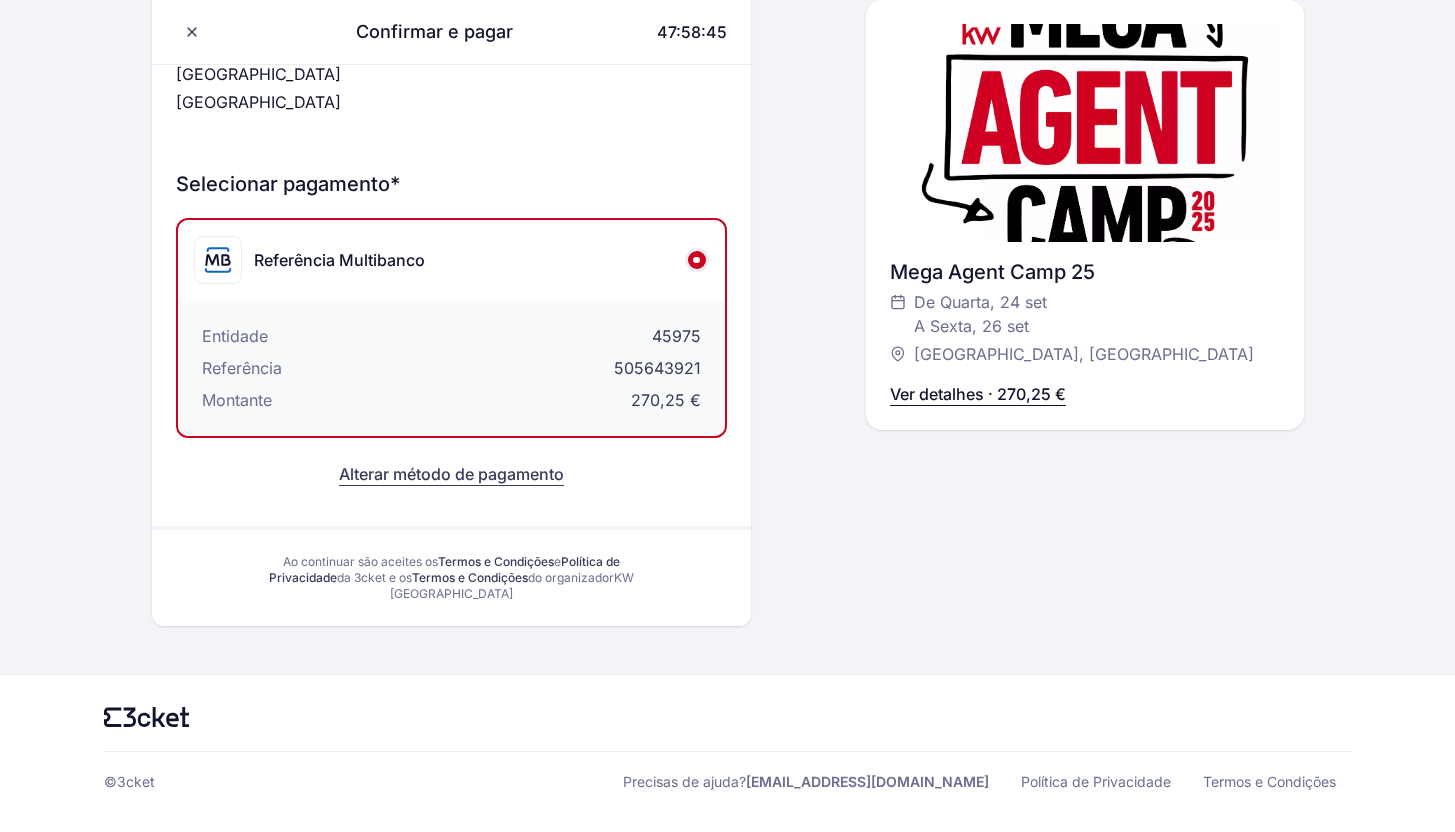 scroll, scrollTop: 468, scrollLeft: 0, axis: vertical 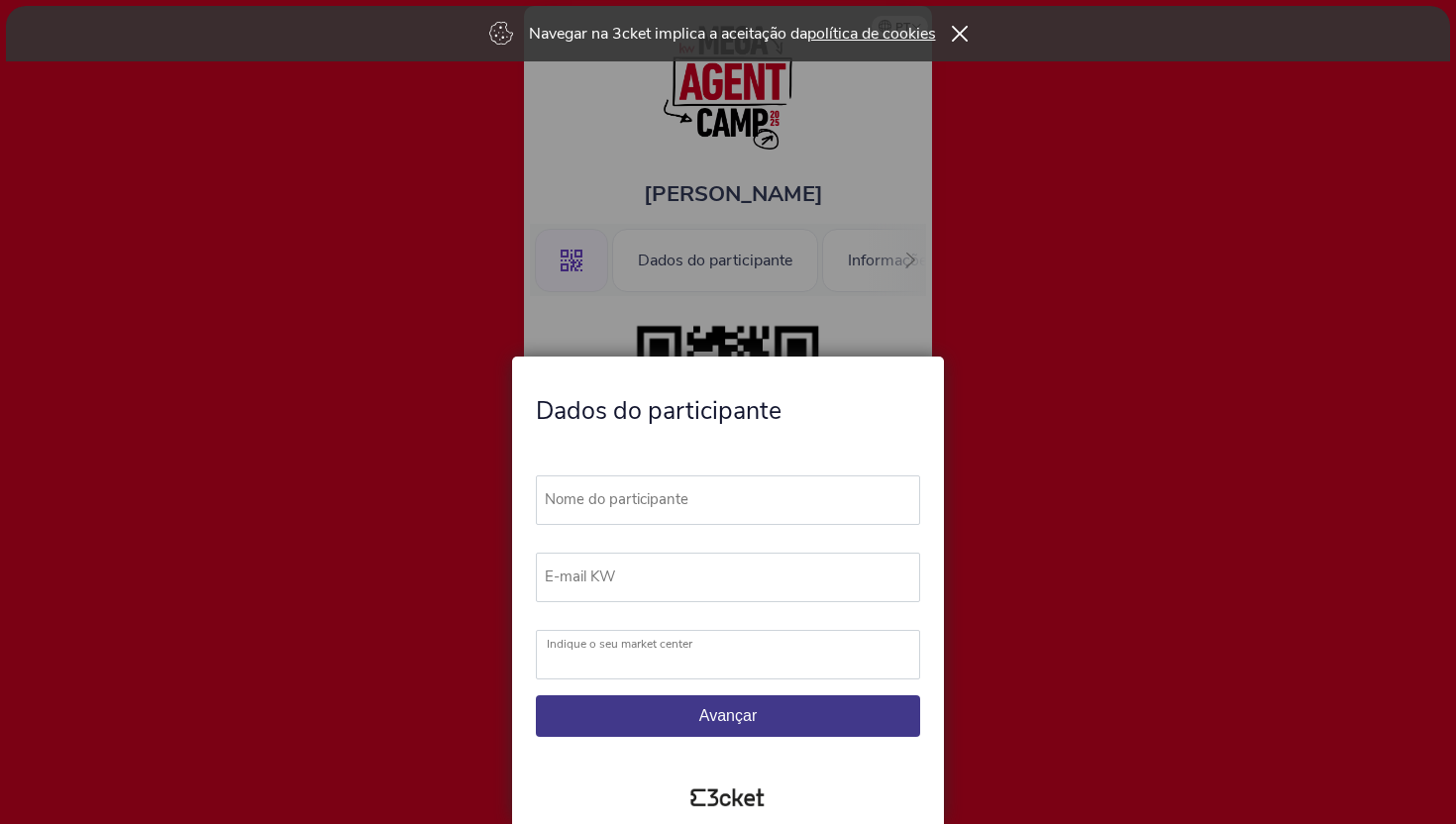 click on "Nome do participante" at bounding box center [737, 499] 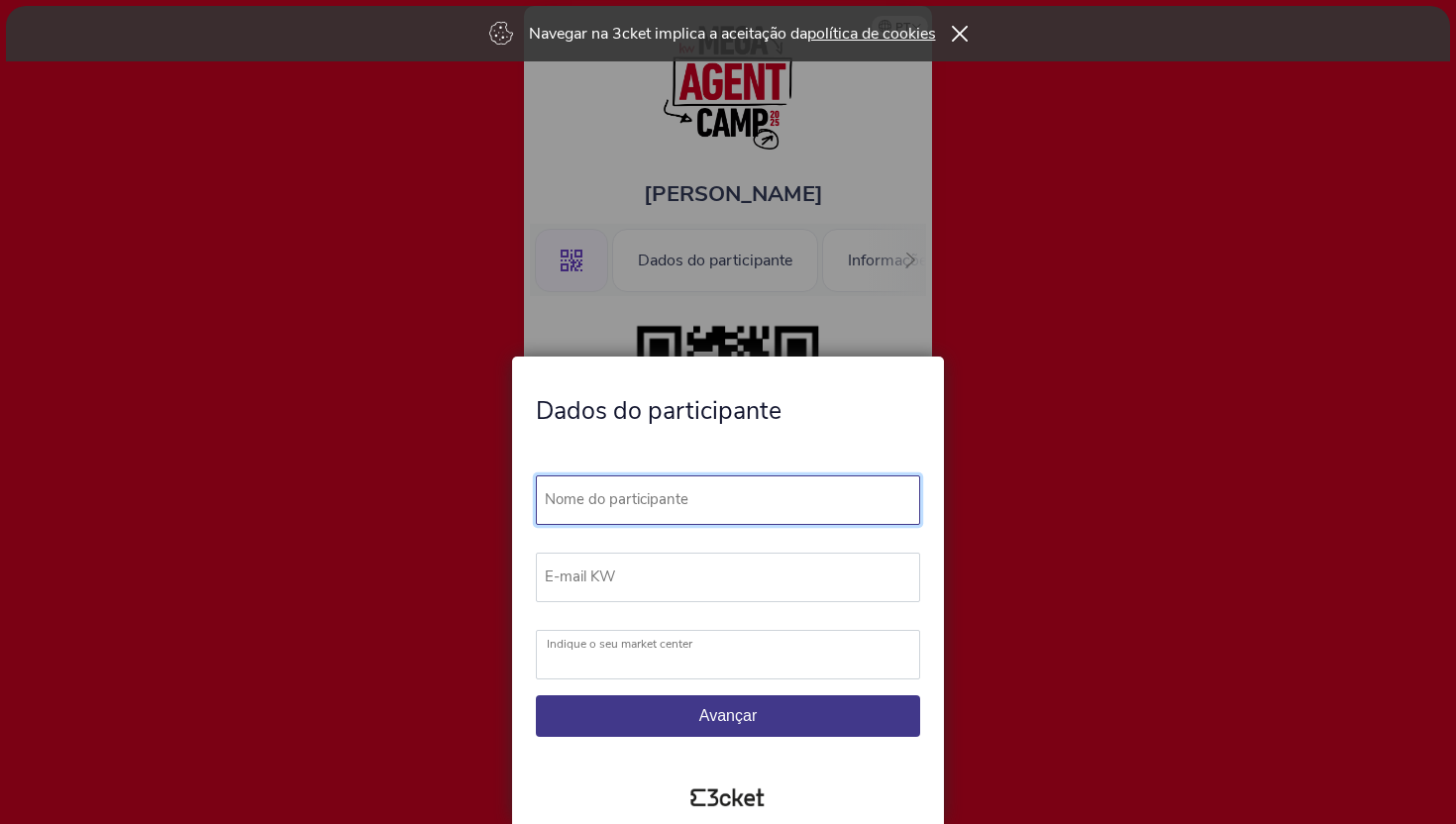 click on "Nome do participante" at bounding box center (728, 500) 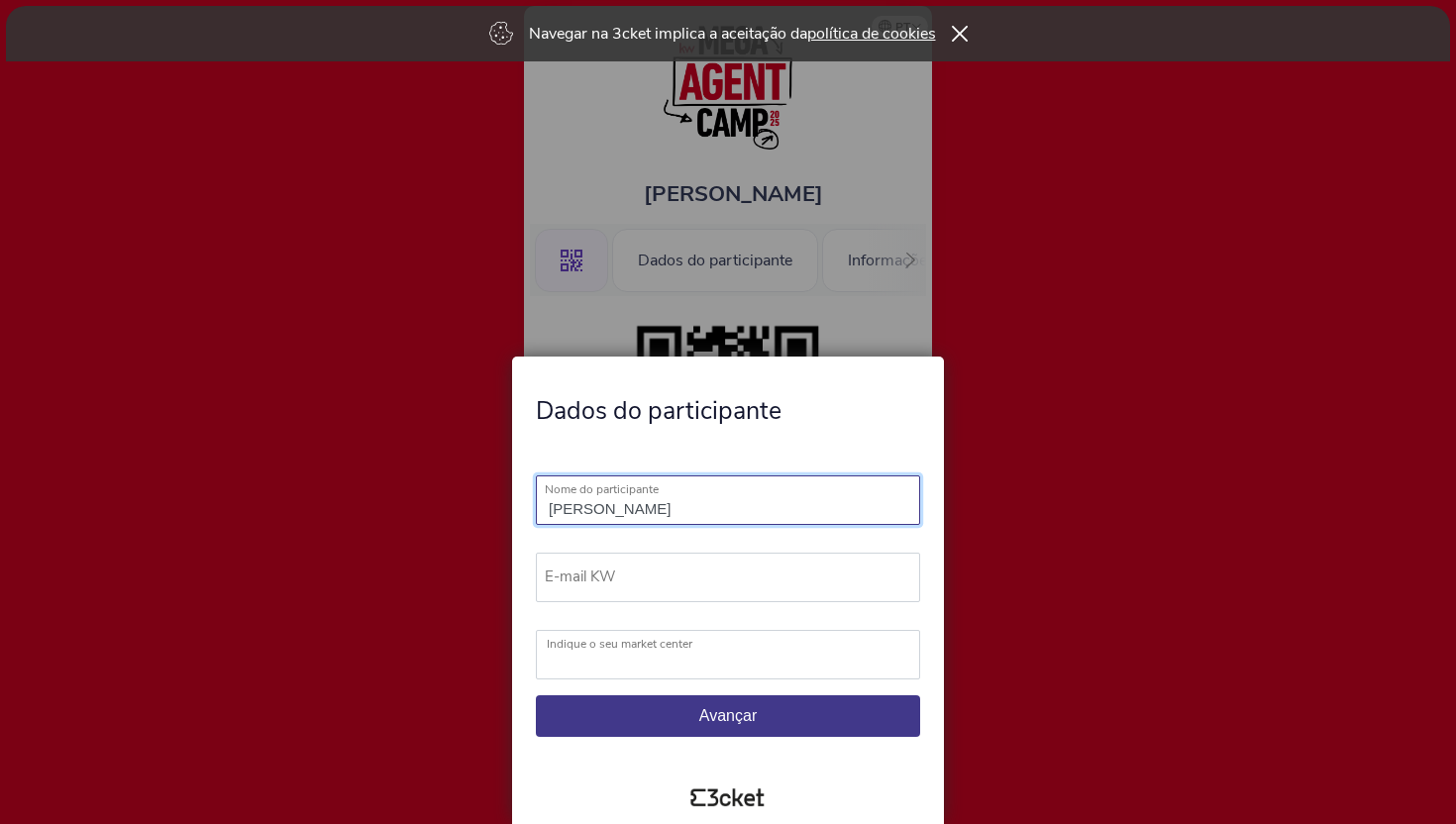 type on "[PERSON_NAME]" 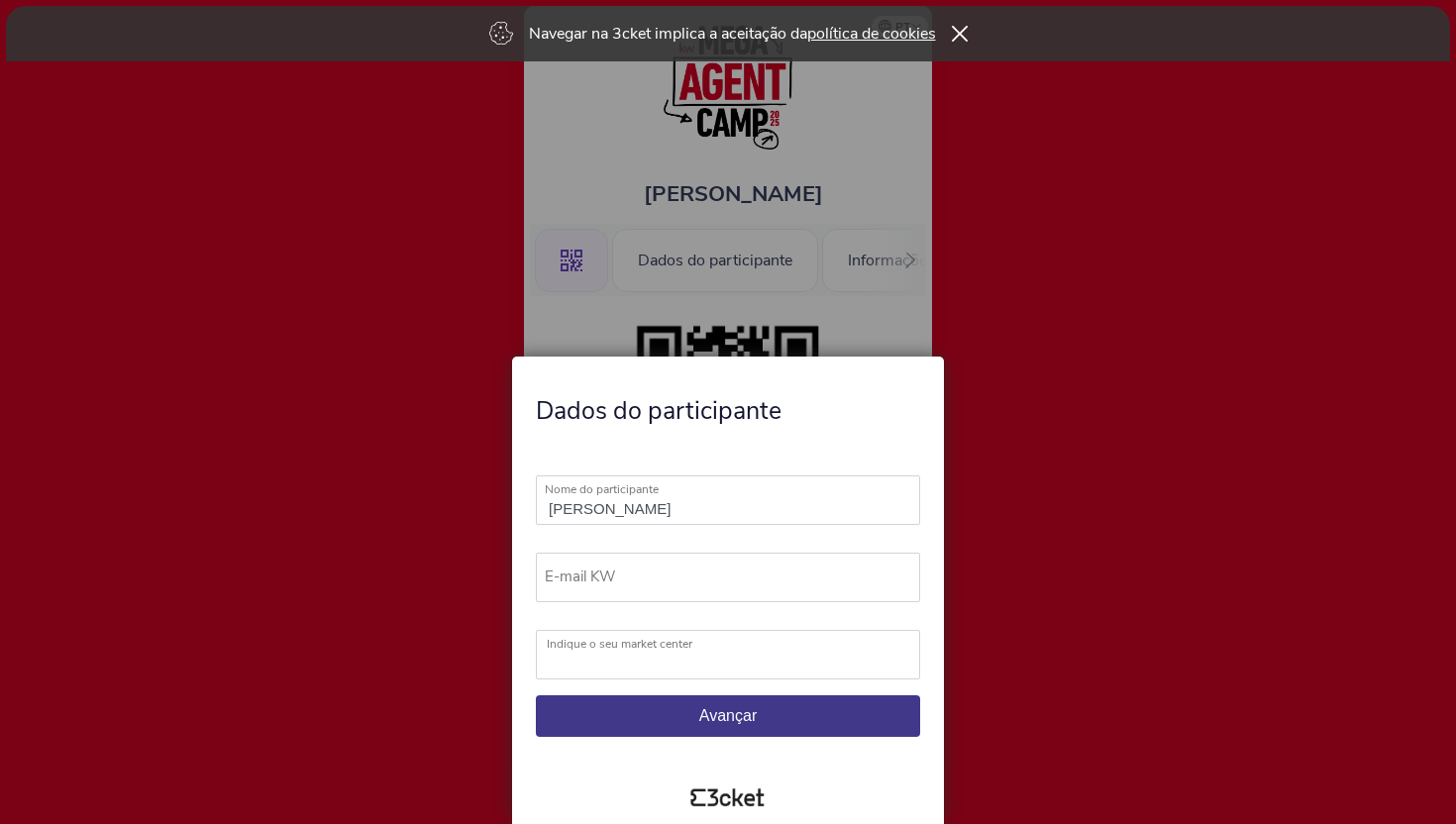click on "E-mail KW" at bounding box center (737, 576) 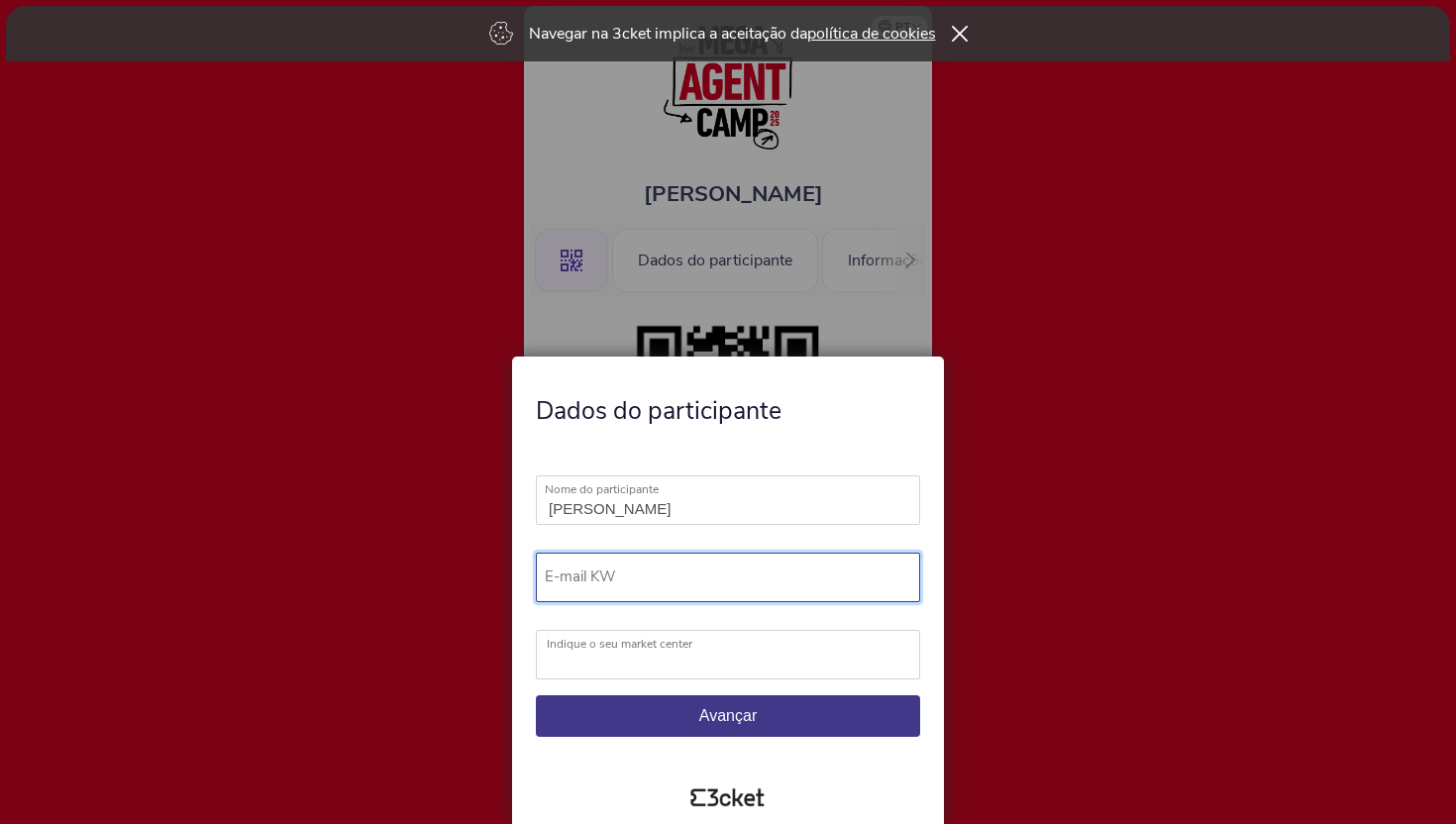 click on "E-mail KW" at bounding box center (728, 577) 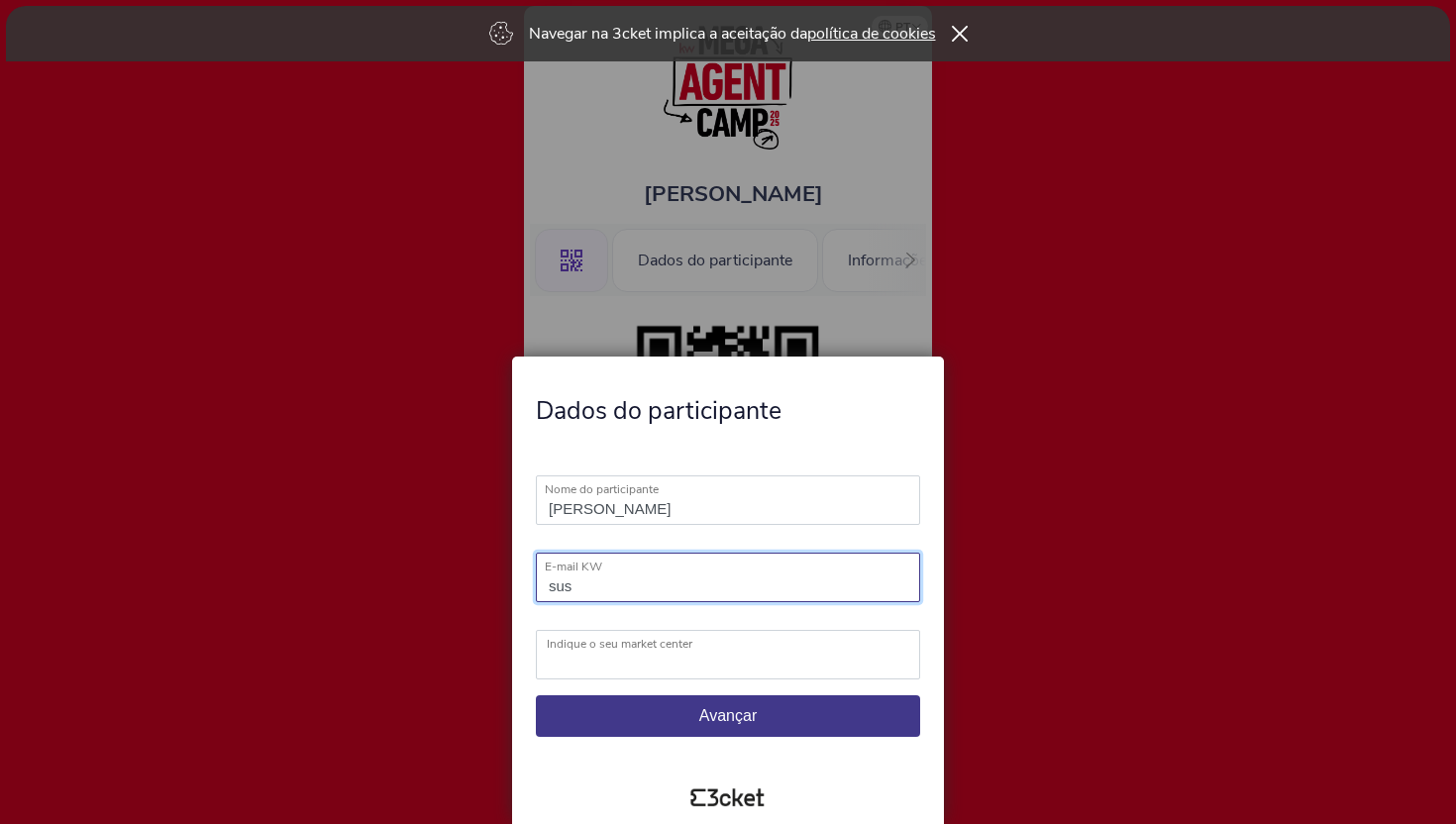 type on "[PERSON_NAME][EMAIL_ADDRESS][PERSON_NAME][DOMAIN_NAME]" 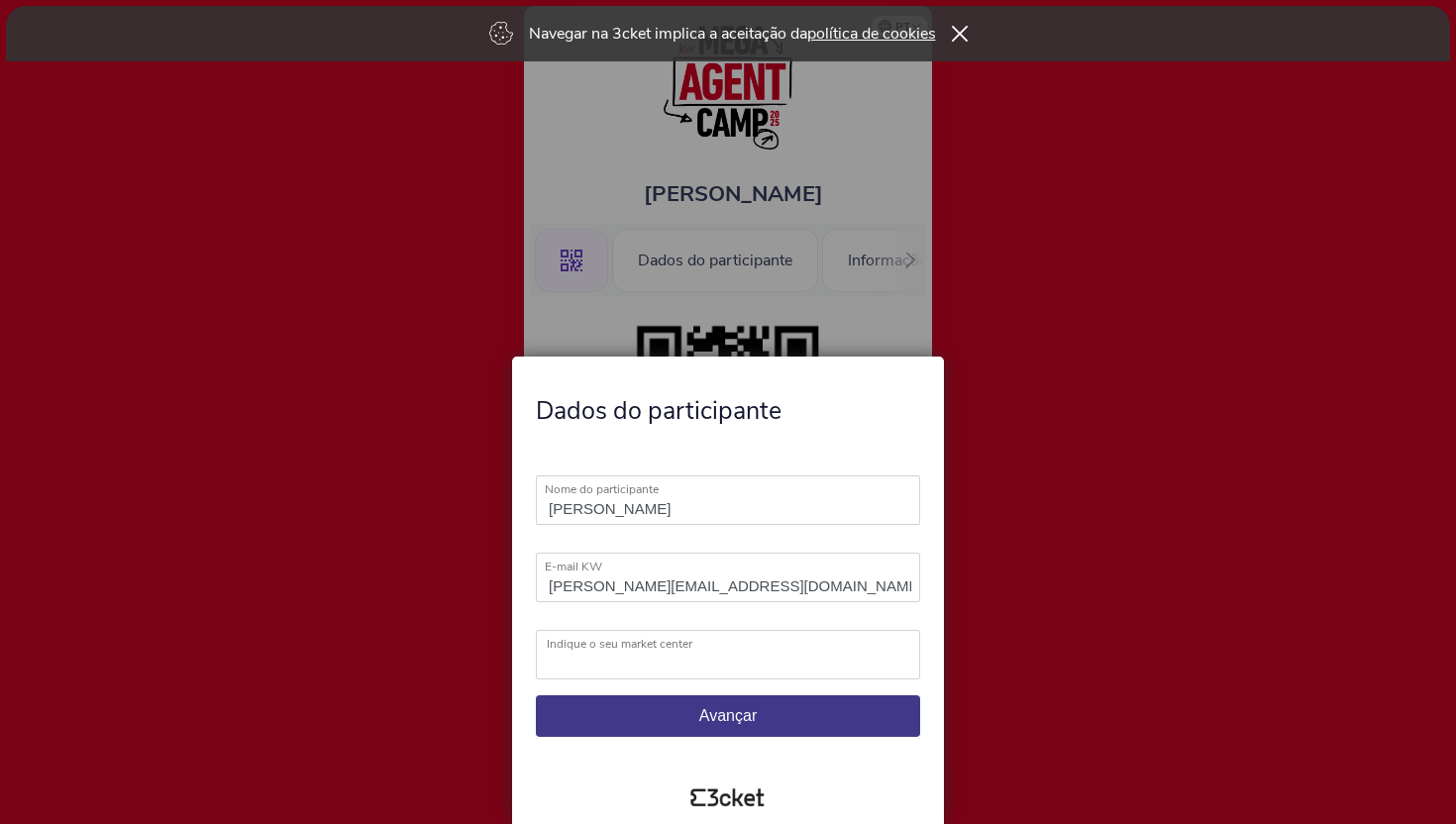 click on "Indique o seu market center" at bounding box center (739, 644) 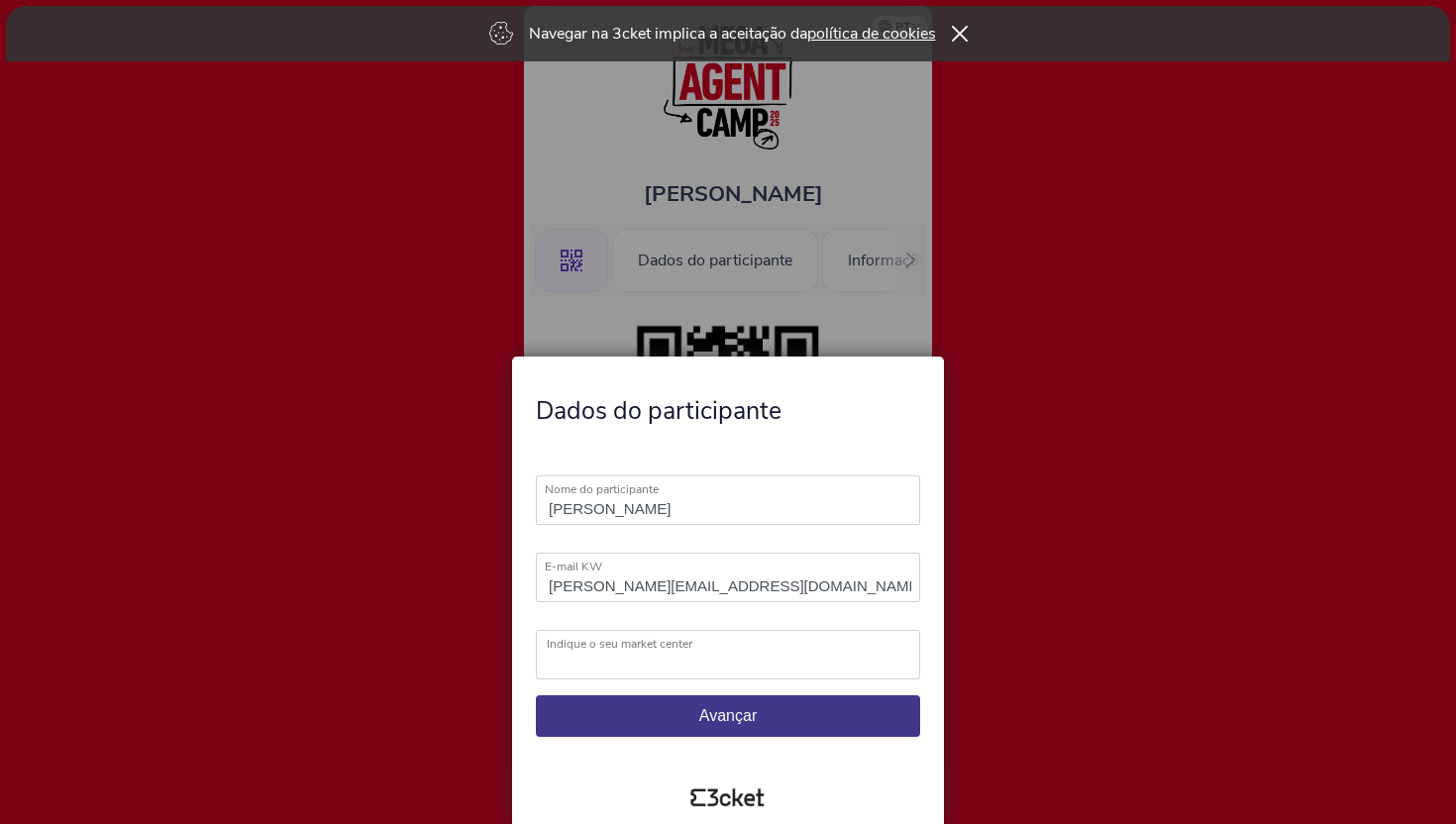click on "Indique o seu market center" at bounding box center (739, 644) 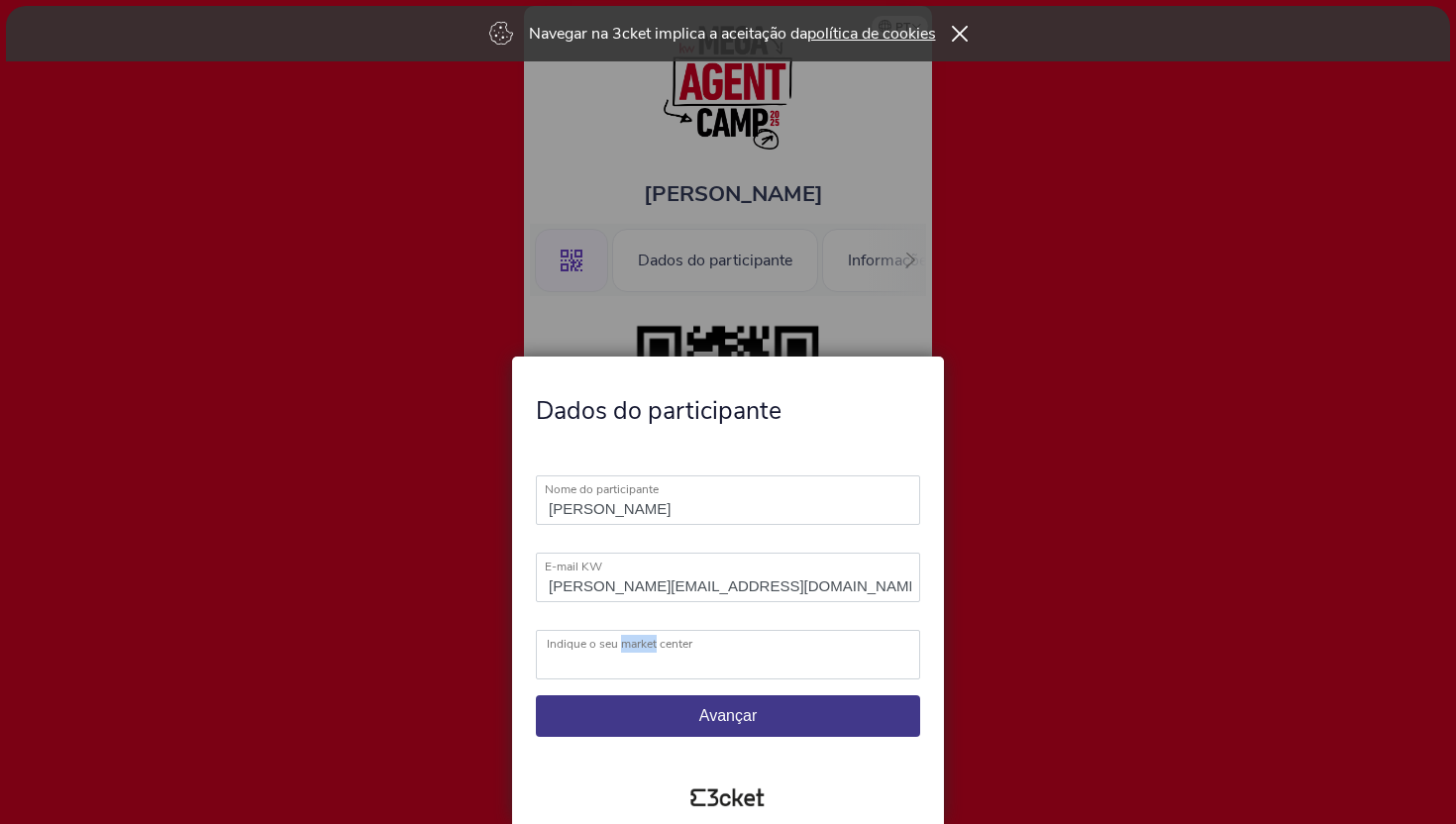 click on "Indique o seu market center" at bounding box center [739, 644] 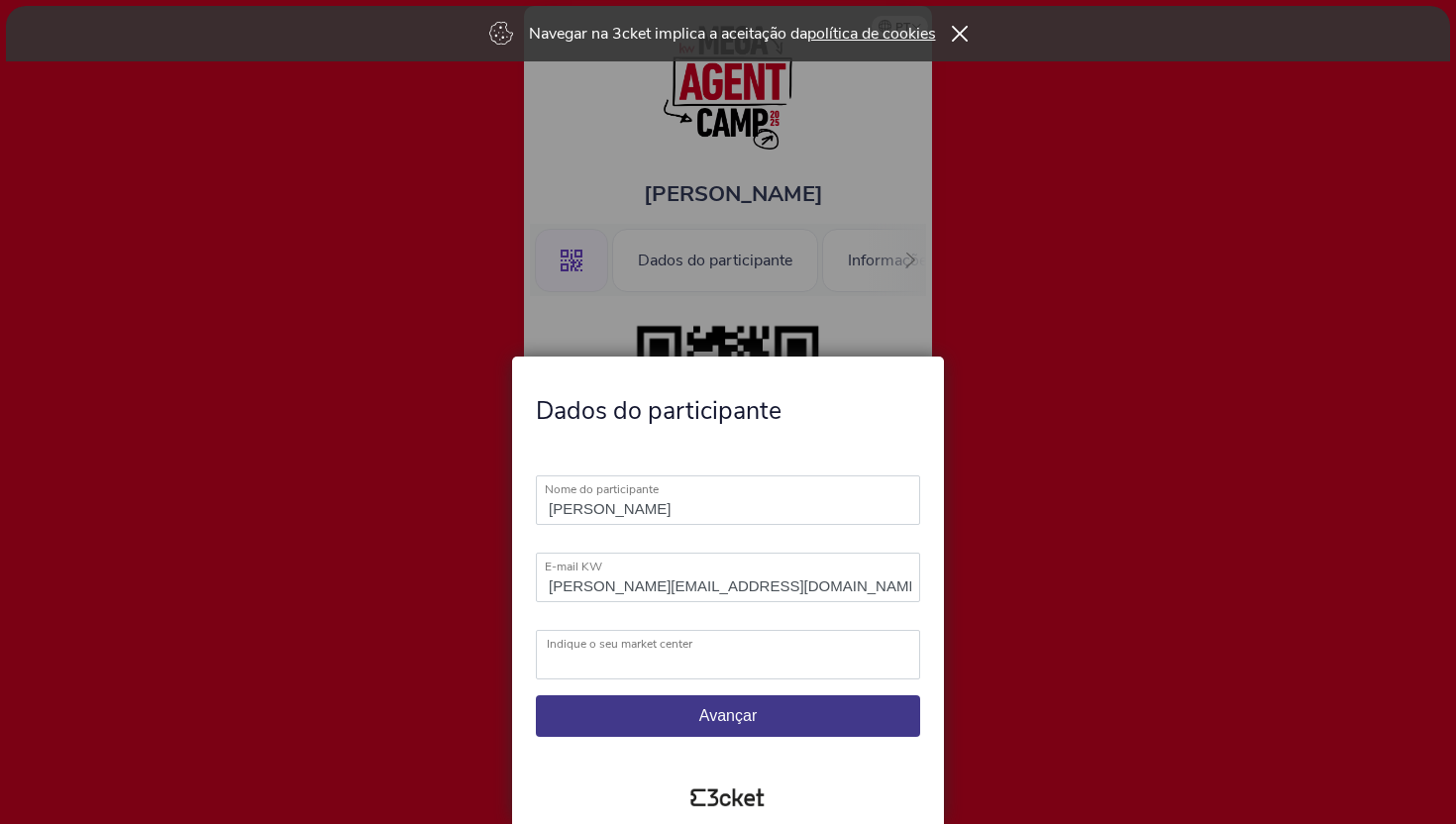 click on "Indique o seu market center" at bounding box center (739, 644) 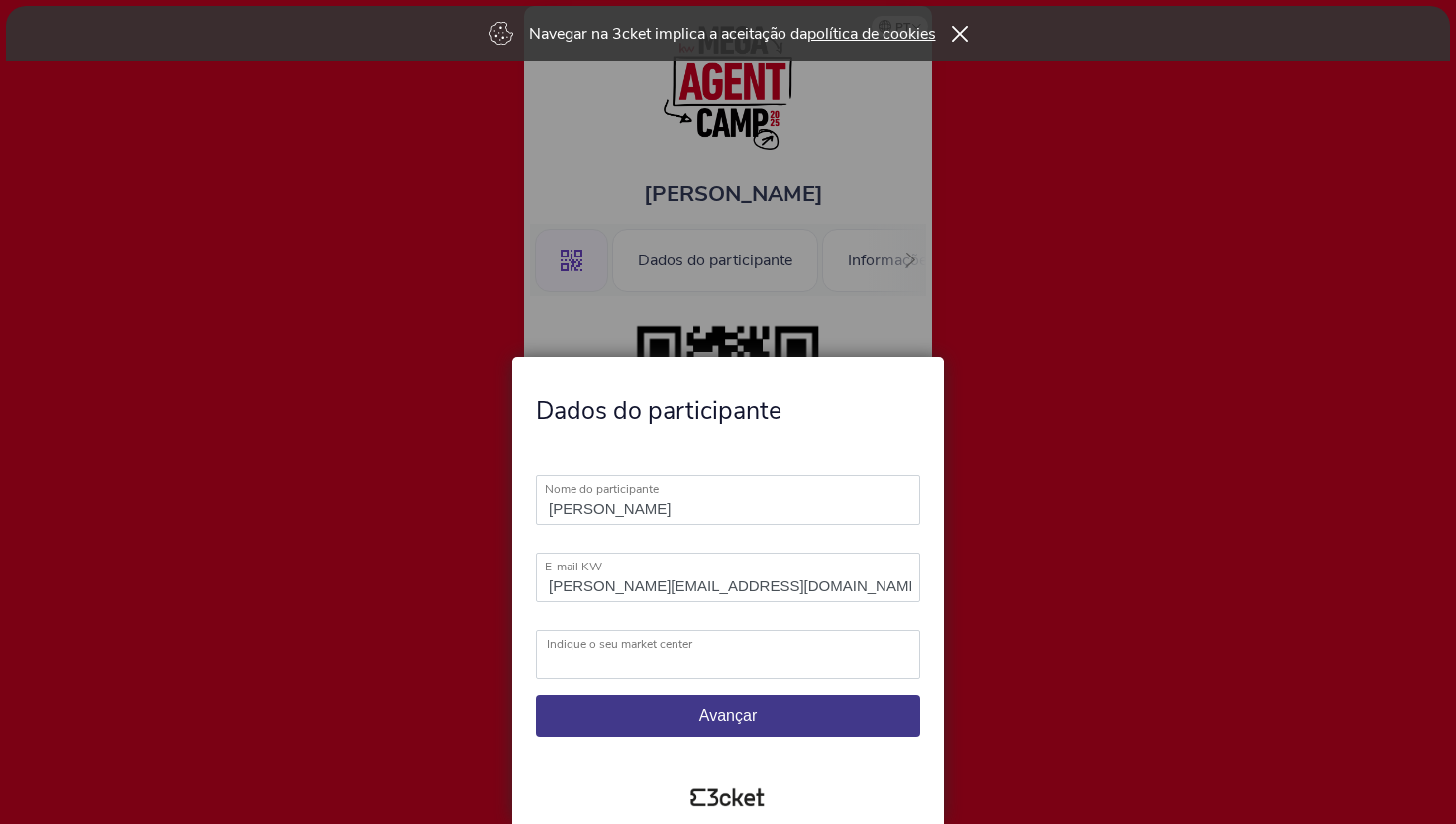 click on "KW Ábaco
KW Alfa
KW Alfa Madeira
KW Alfa Lisboa
KW Alfa Porto
KW Alma
KW Area
KW Area Aveiro
KW Area Feira
KW Coastline
KW Exclusive
KW Feel Azores
KW Flash Algarve Barlavento
KW Flash Algarve Sotavento
KW Focus Almada
KW Happy
KW Lead Restelo
KW Lead Santos
KW One
KW Pro Mafra
KW Pro Sintra
KW Select
KW Select Cascais
KW Sol Oeiras
KW Sol Sintra
KW Somos
KW Union Coimbra
KW Valley Oeiras
KW District" at bounding box center [728, 655] 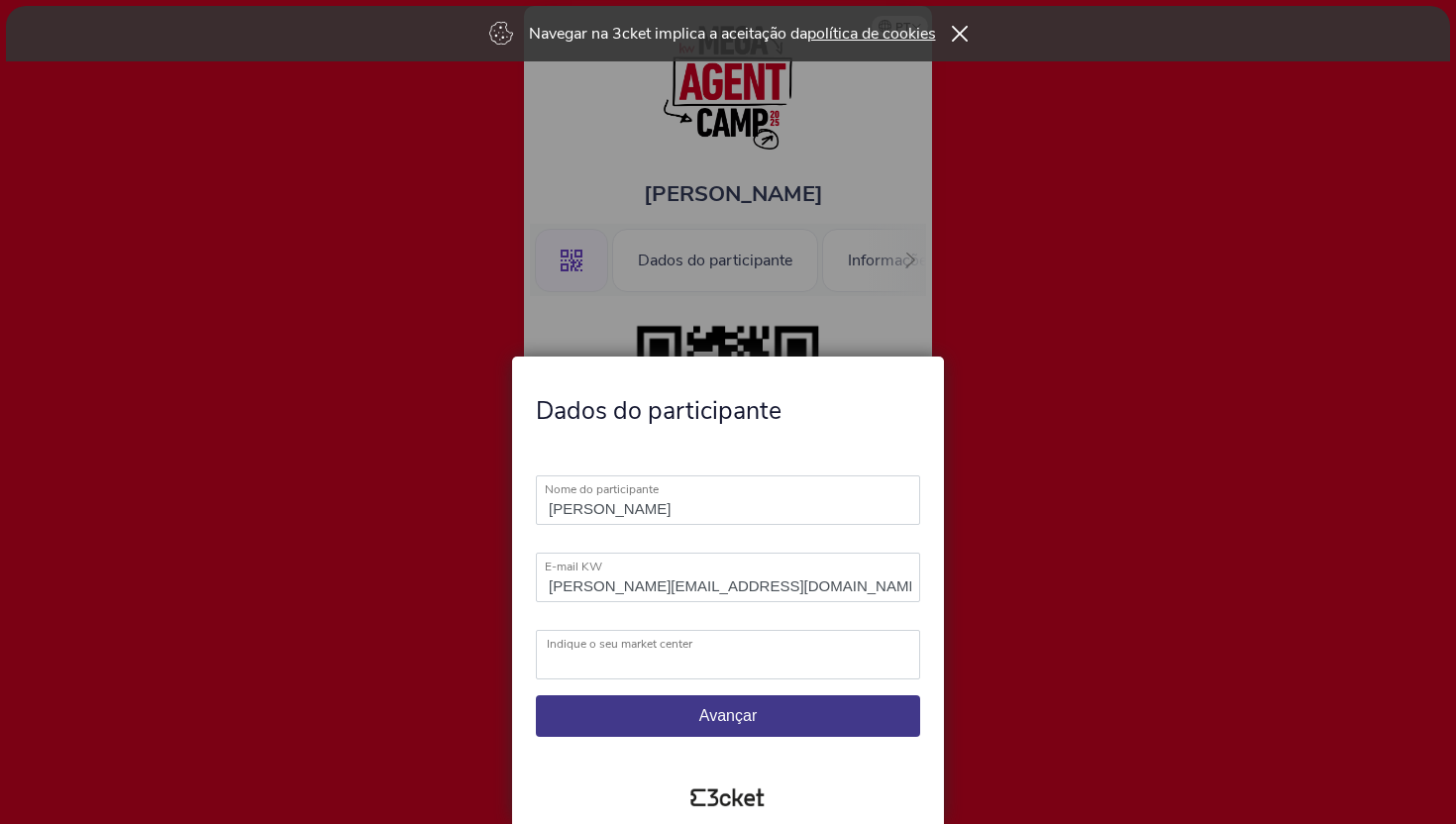 click on "KW Ábaco
KW Alfa
KW Alfa Madeira
KW Alfa Lisboa
KW Alfa Porto
KW Alma
KW Area
KW Area Aveiro
KW Area Feira
KW Coastline
KW Exclusive
KW Feel Azores
KW Flash Algarve Barlavento
KW Flash Algarve Sotavento
KW Focus Almada
KW Happy
KW Lead Restelo
KW Lead Santos
KW One
KW Pro Mafra
KW Pro Sintra
KW Select
KW Select Cascais
KW Sol Oeiras
KW Sol Sintra
KW Somos
KW Union Coimbra
KW Valley Oeiras
KW District" at bounding box center [728, 655] 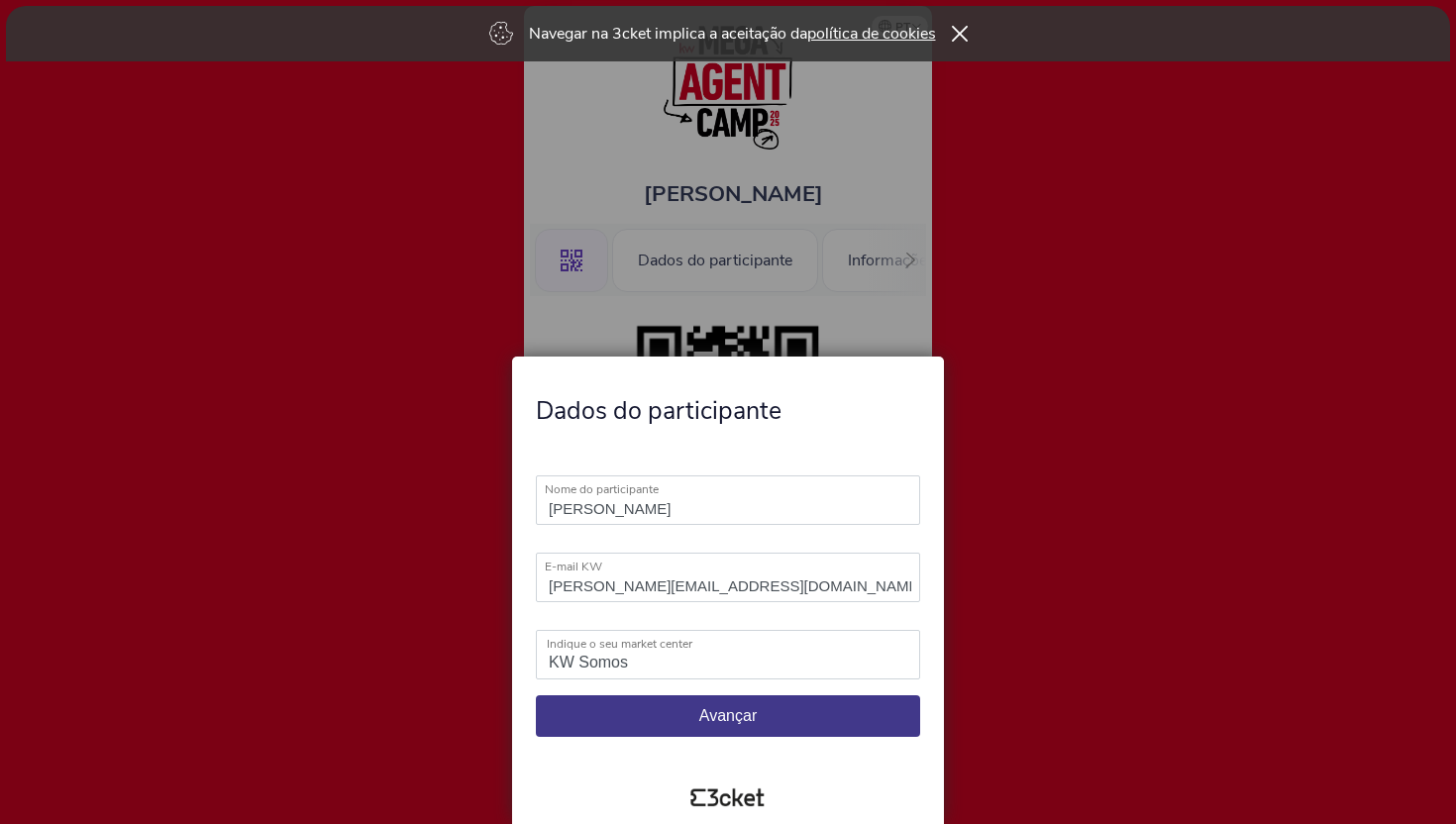 click on "Avançar" at bounding box center [728, 715] 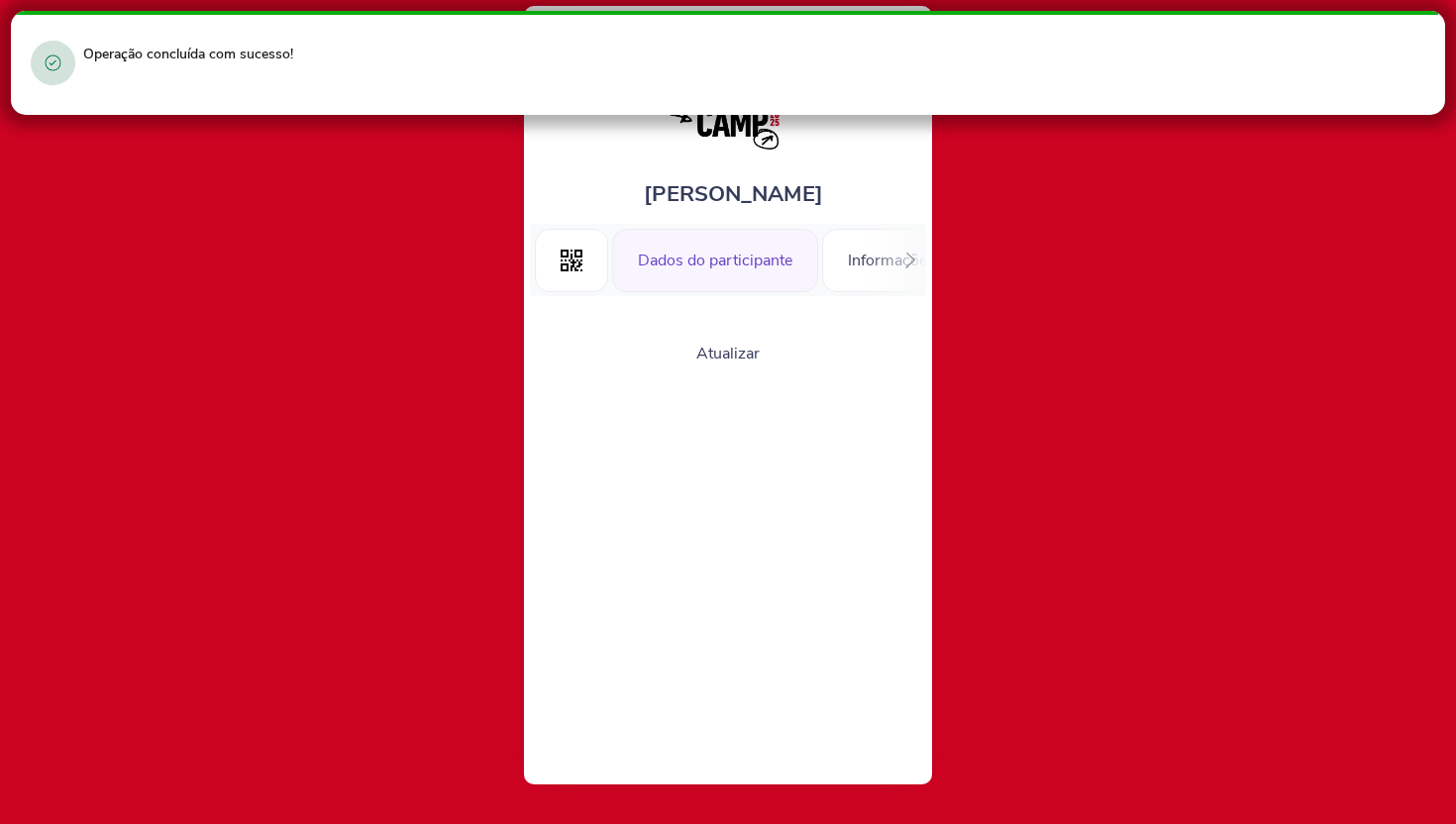 scroll, scrollTop: 0, scrollLeft: 0, axis: both 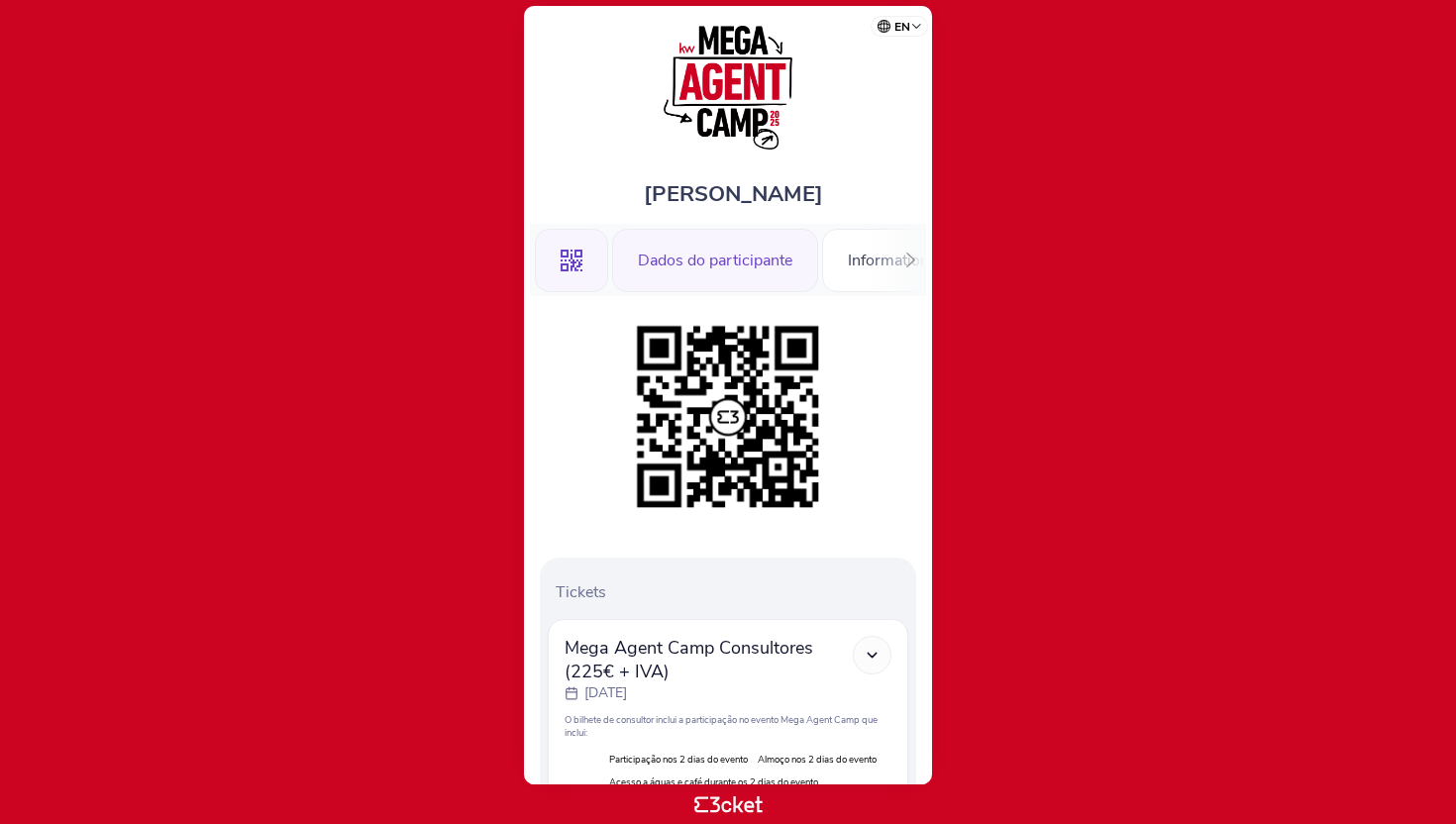 click on "Dados do participante" at bounding box center (715, 260) 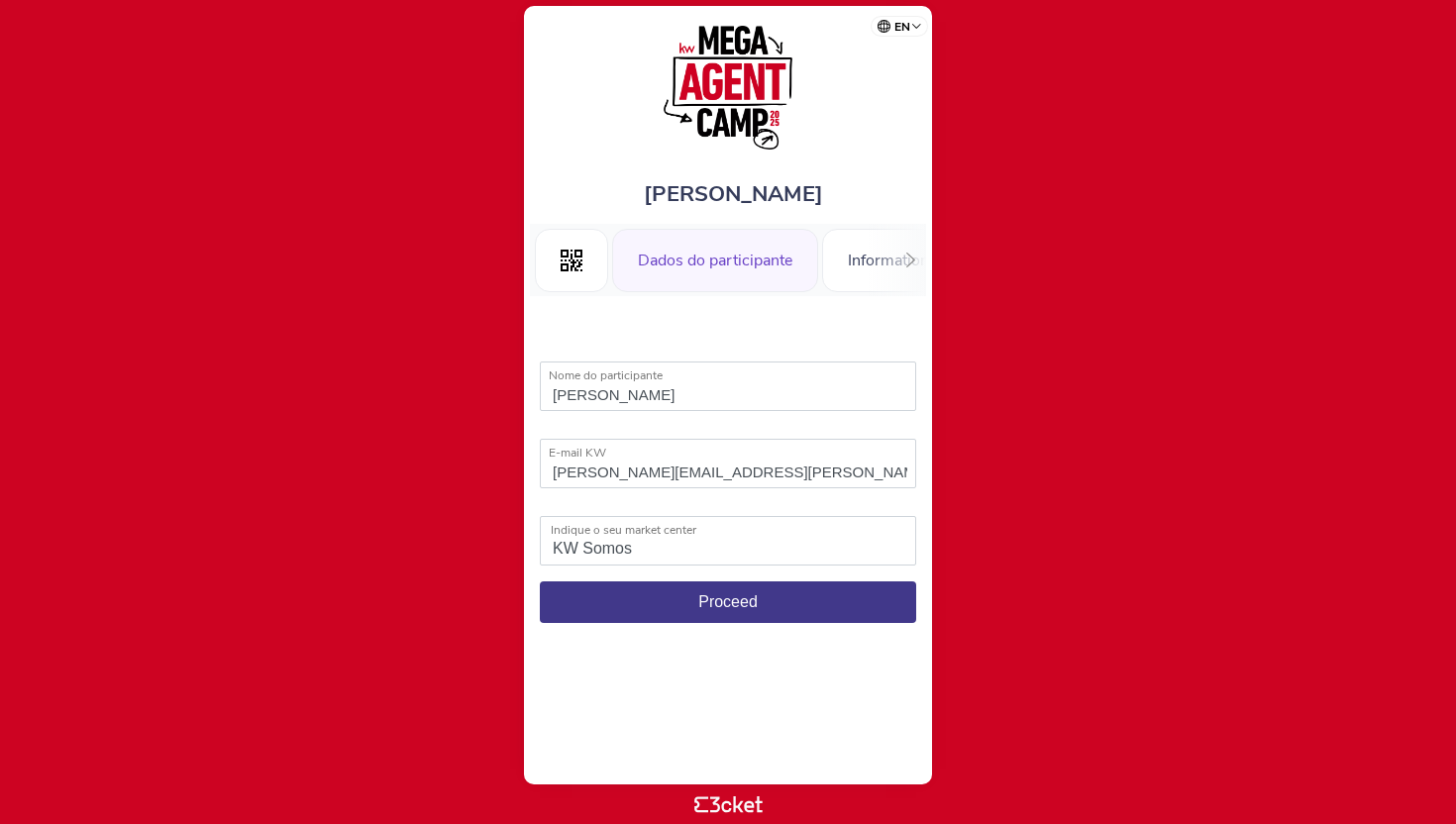 select on "KW Somos" 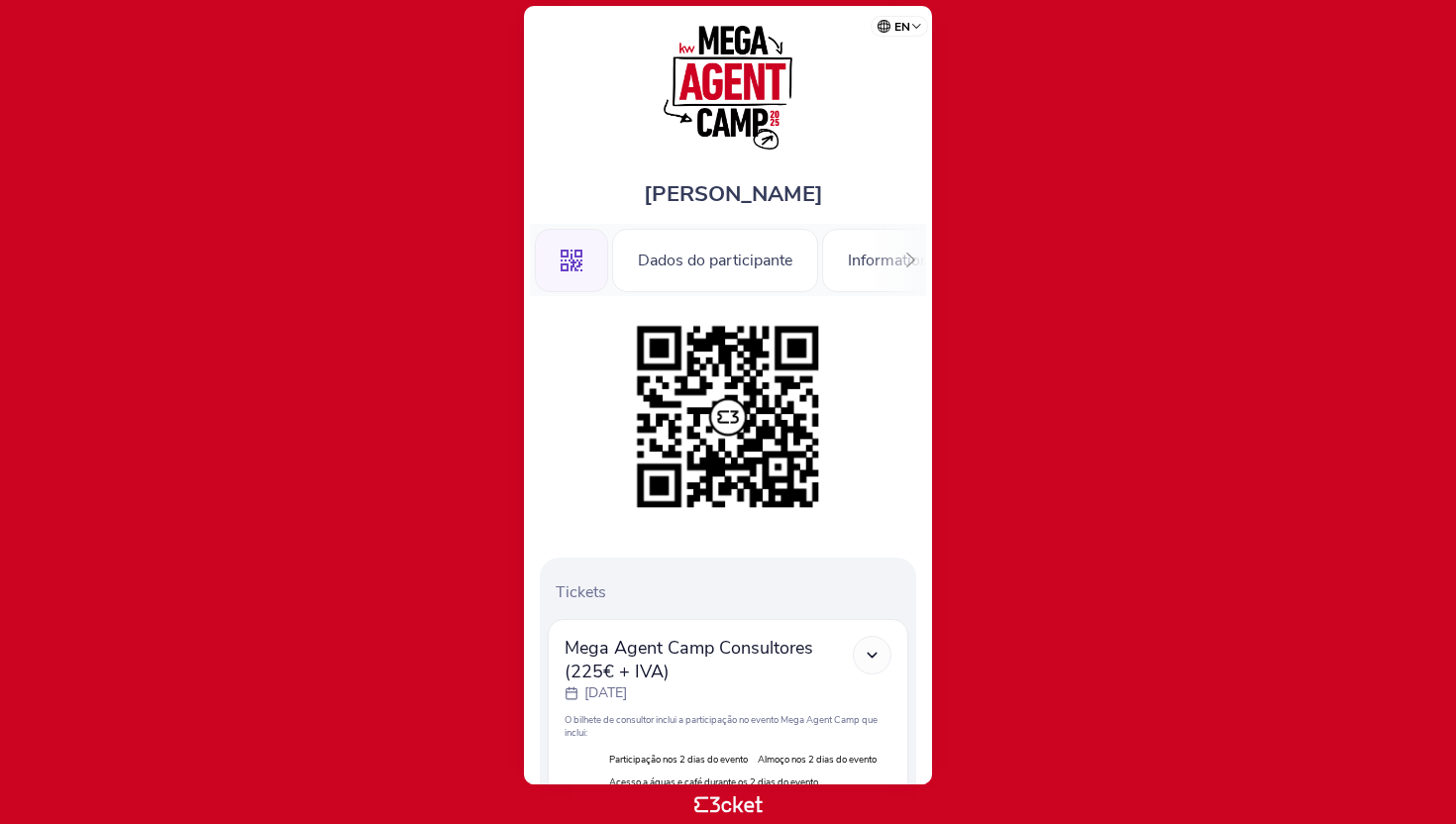 scroll, scrollTop: 0, scrollLeft: 0, axis: both 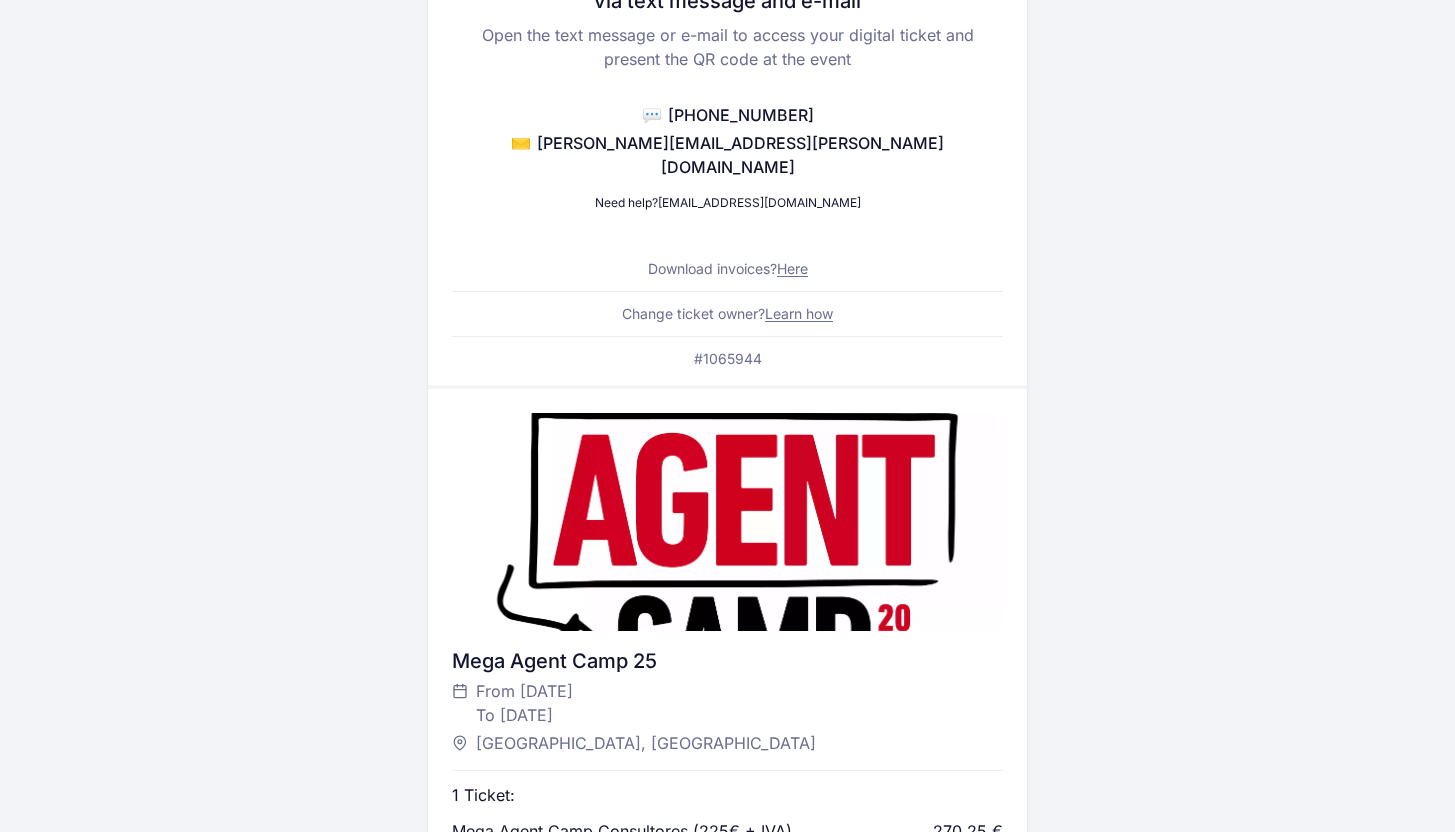 click on "Here" at bounding box center (792, 268) 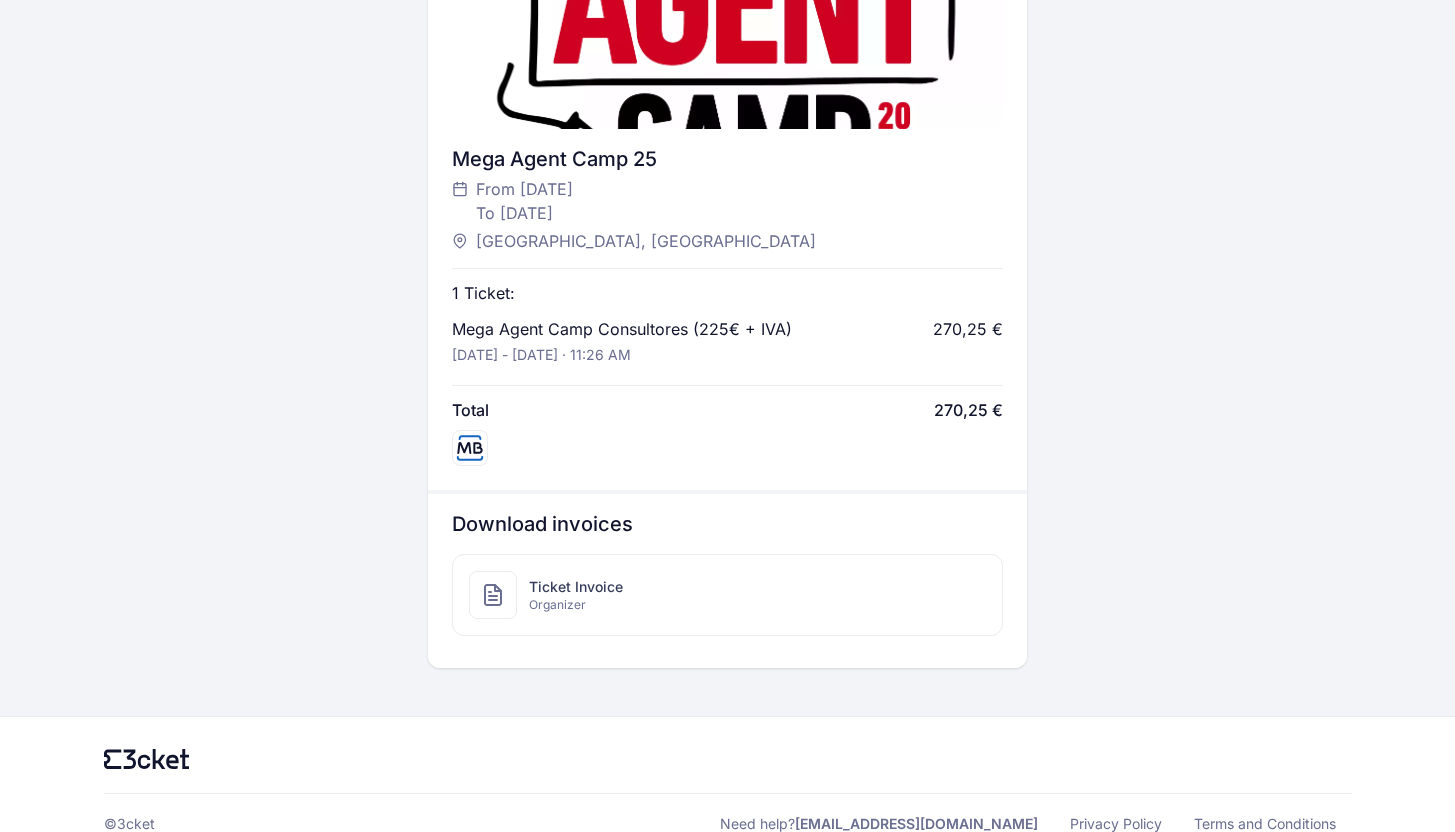 scroll, scrollTop: 741, scrollLeft: 0, axis: vertical 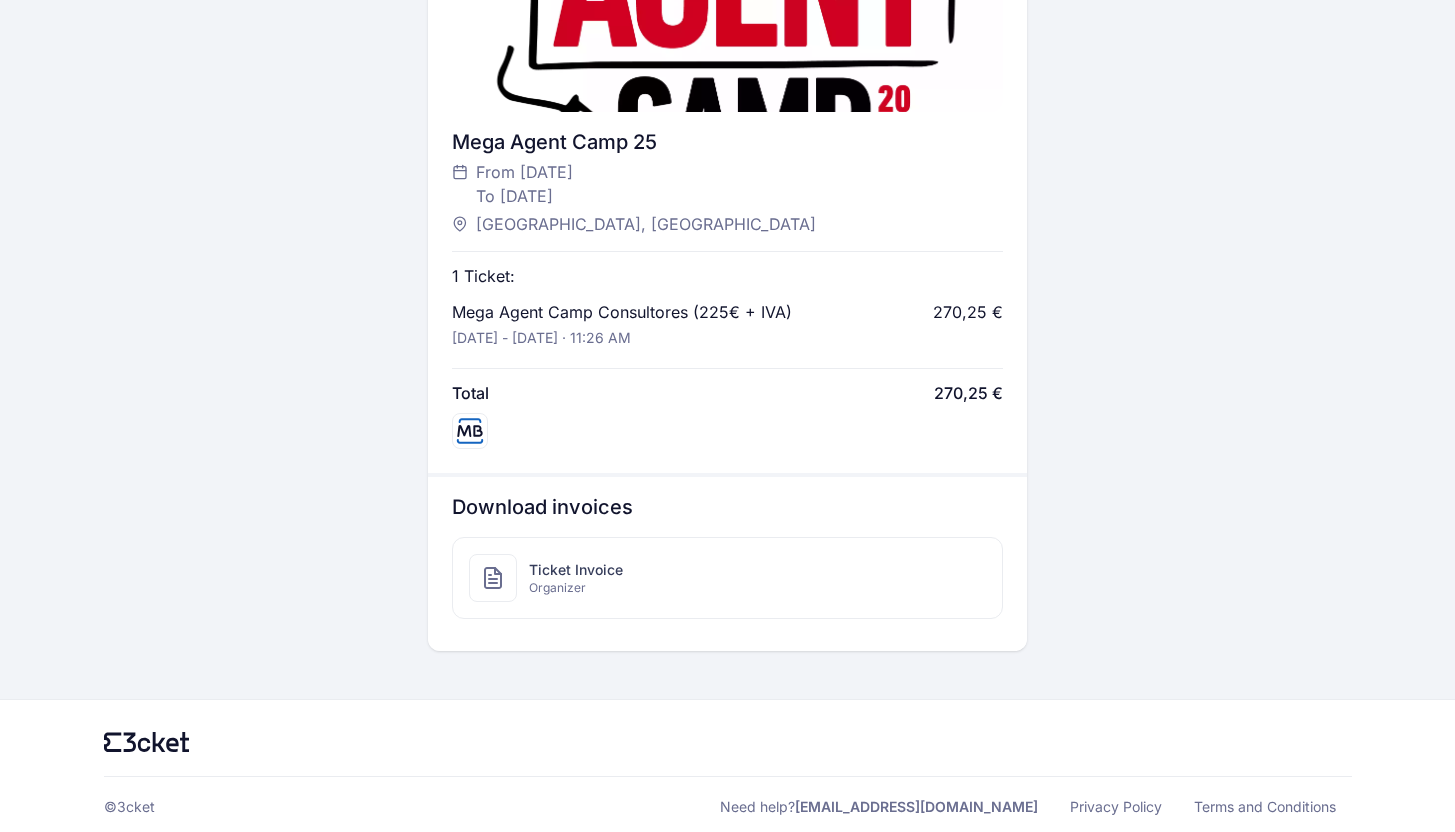 click 